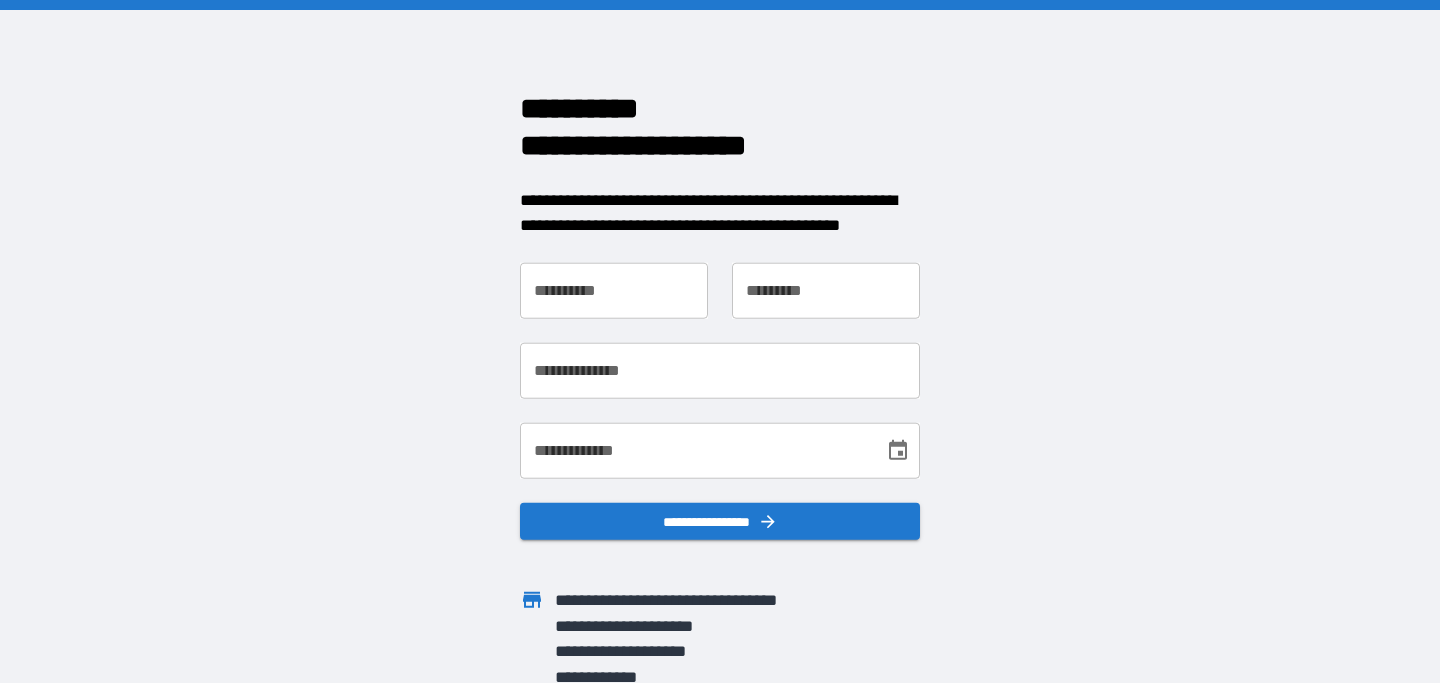 scroll, scrollTop: 0, scrollLeft: 0, axis: both 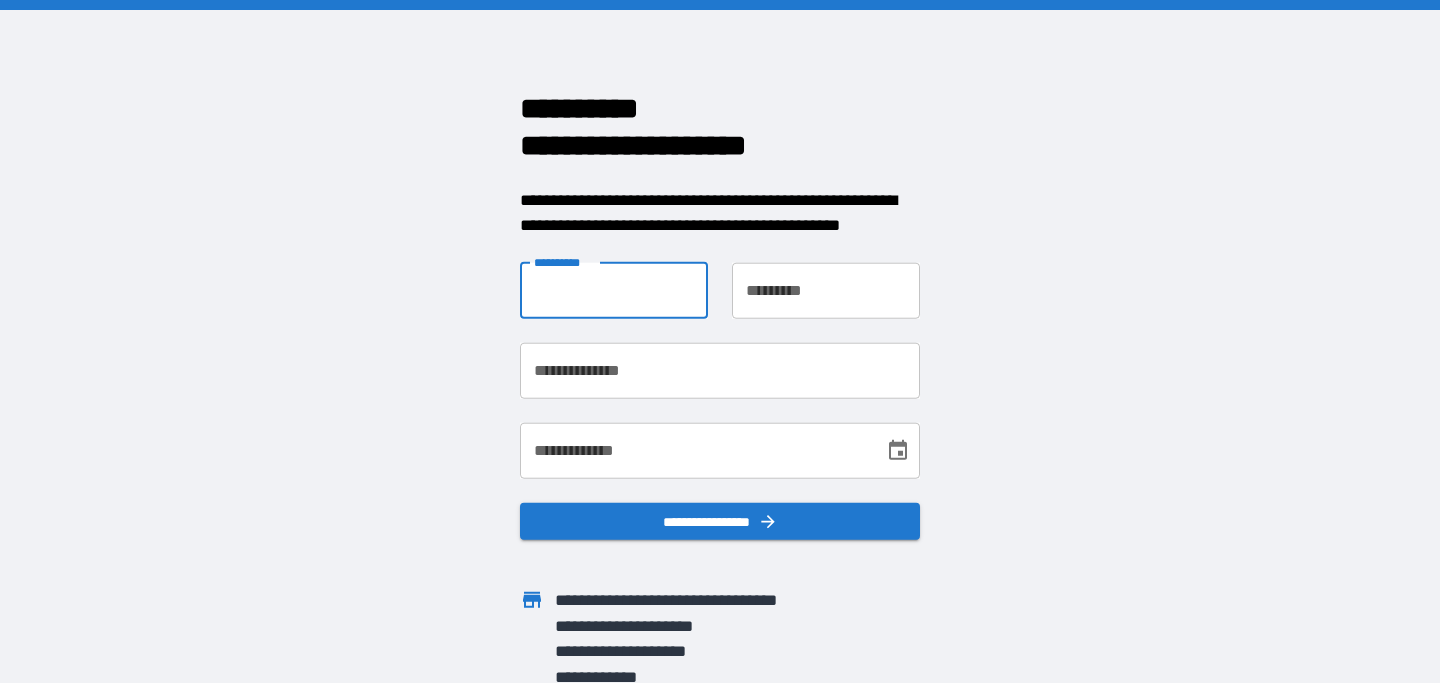 click on "**********" at bounding box center [614, 290] 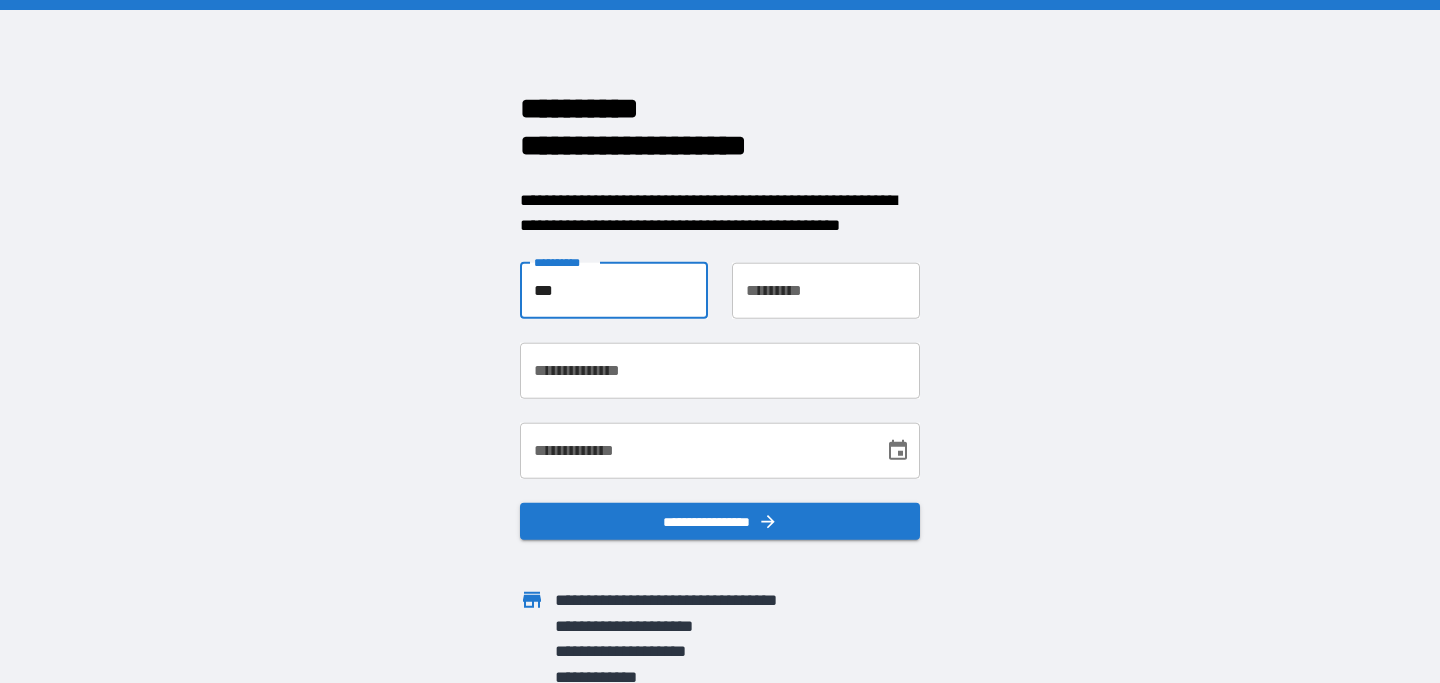 type on "*****" 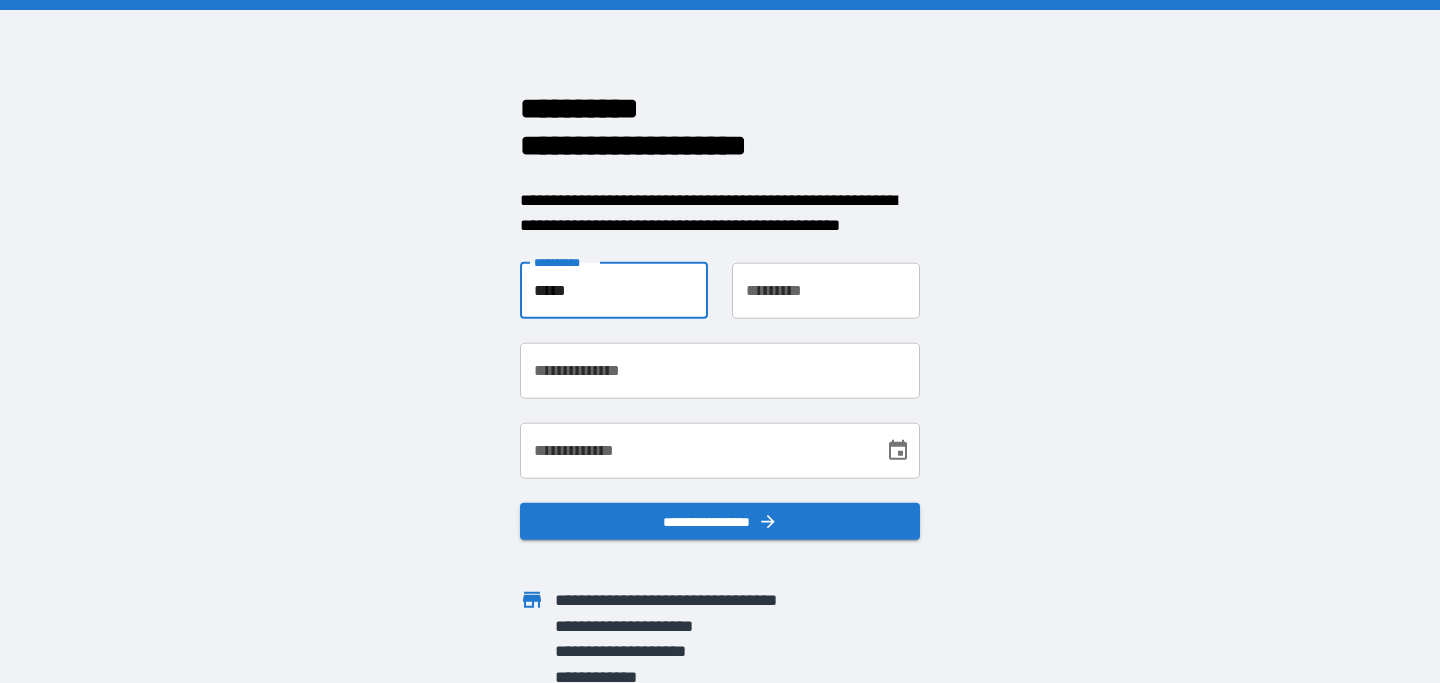 click on "**********" at bounding box center (826, 290) 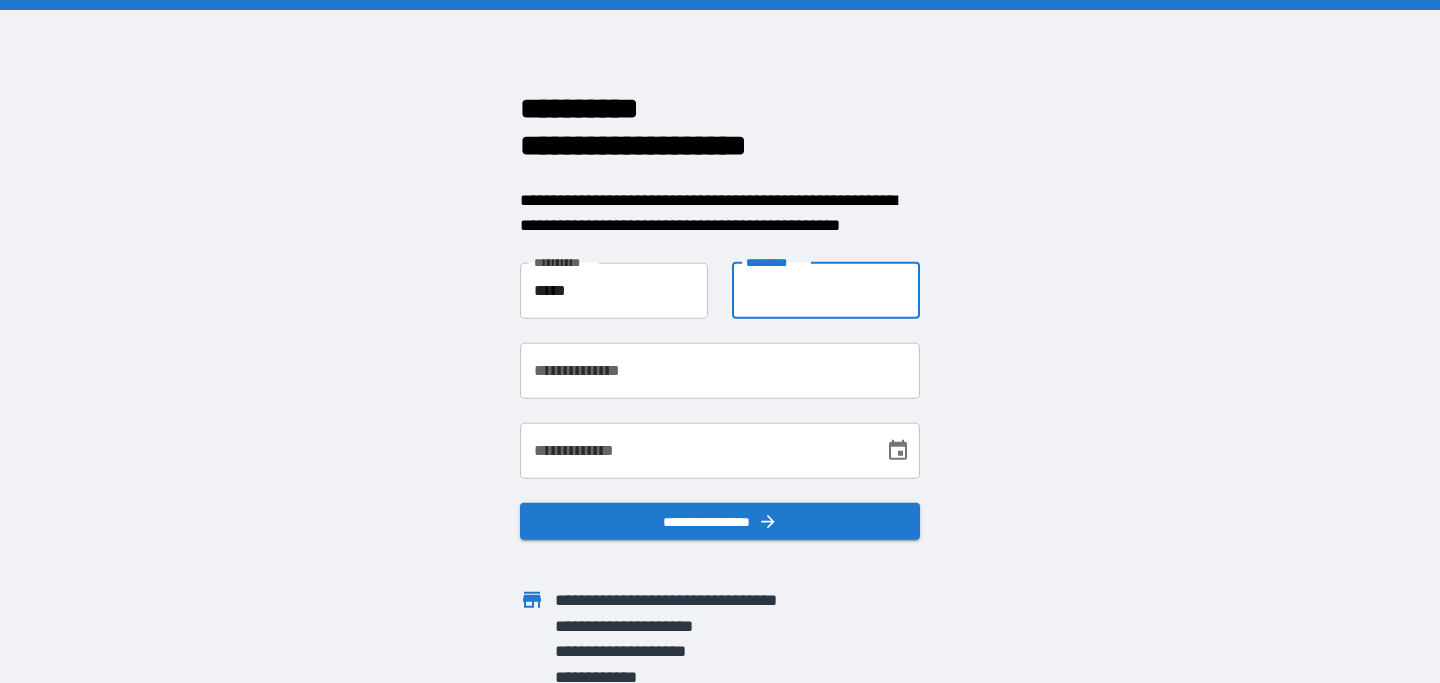 type on "********" 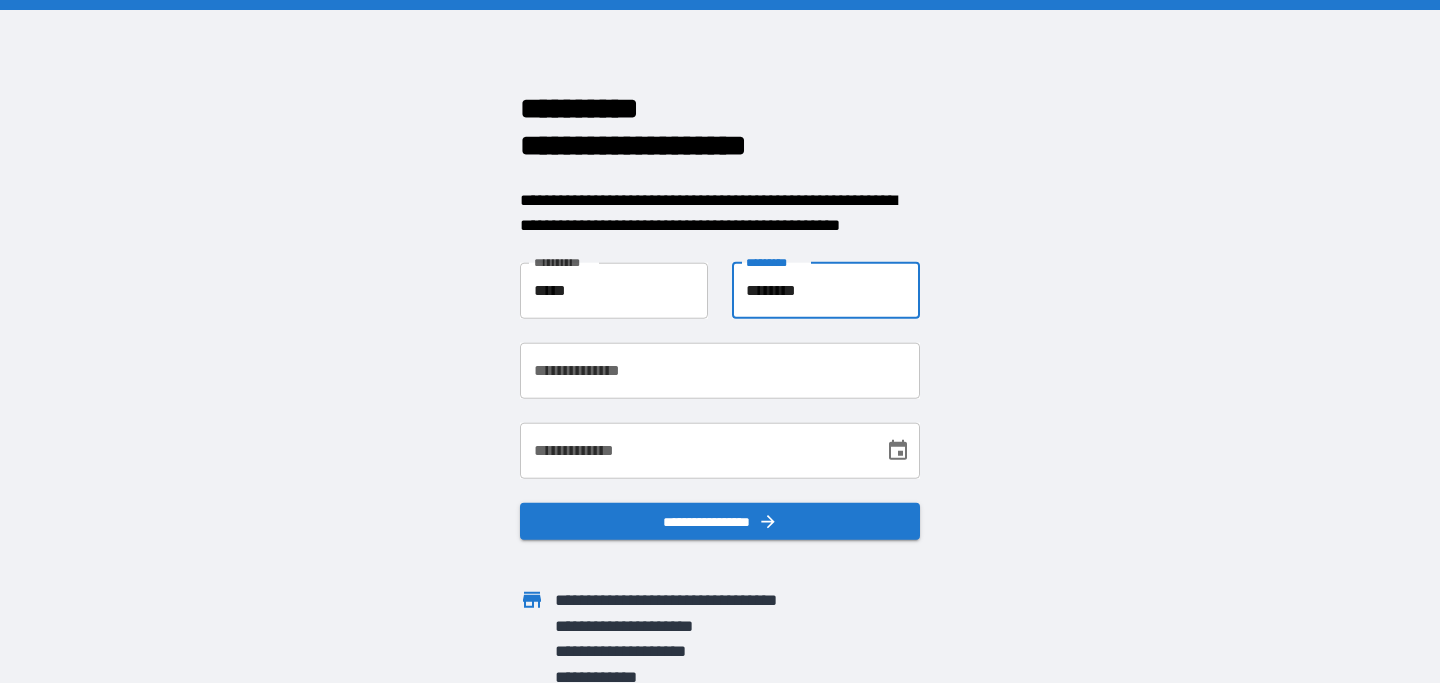 type on "**********" 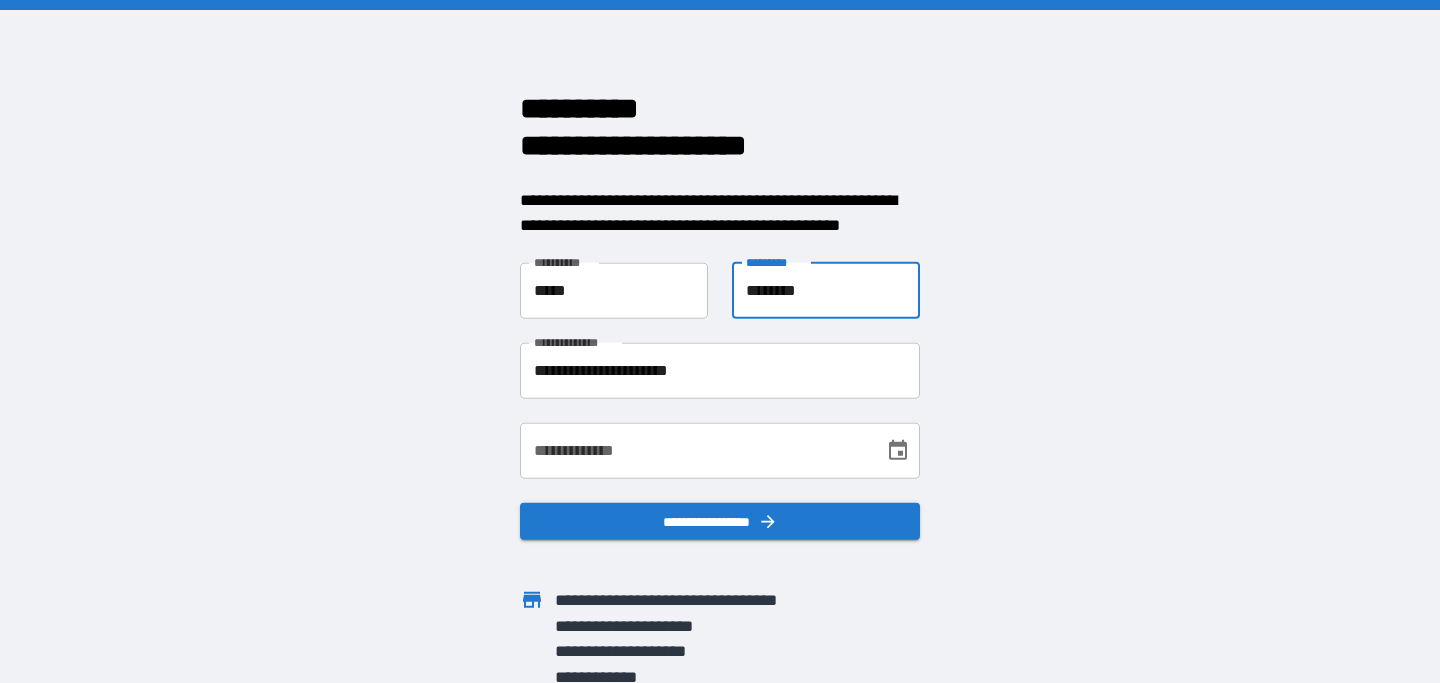 click on "**********" at bounding box center [695, 450] 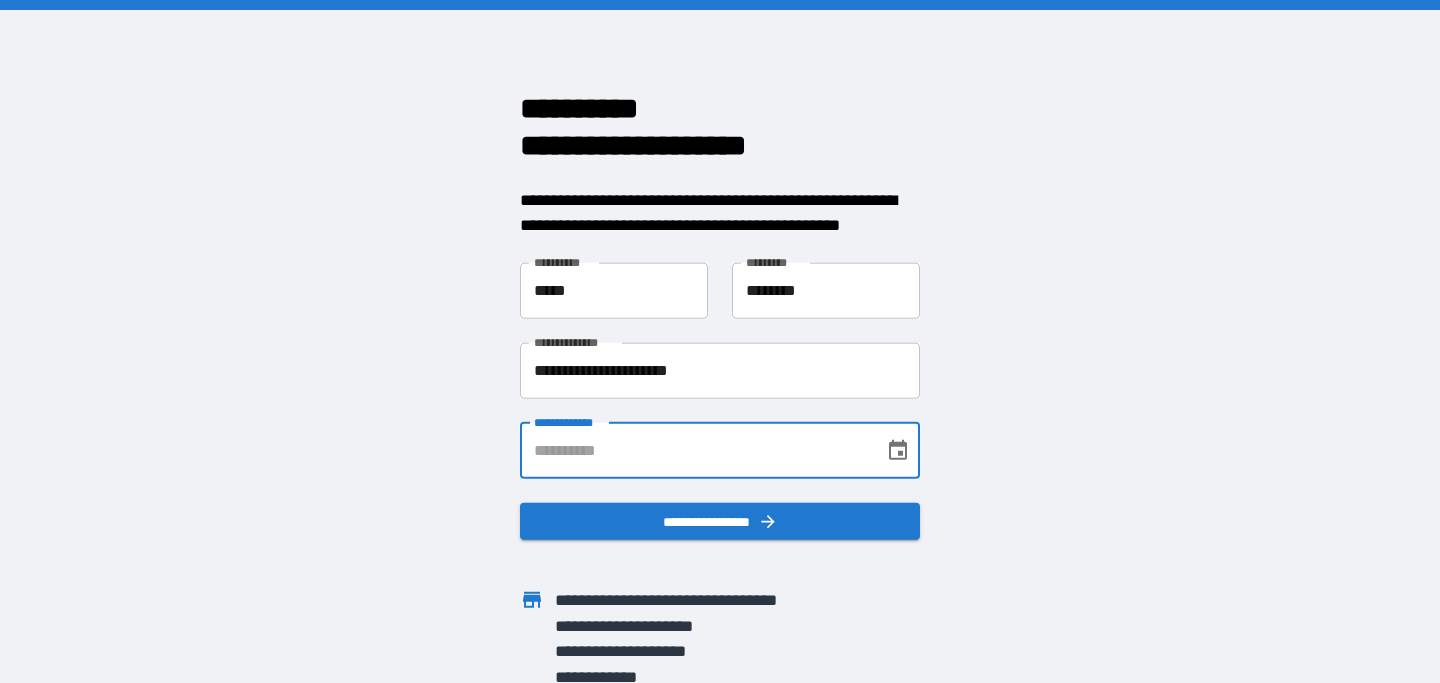 type on "**********" 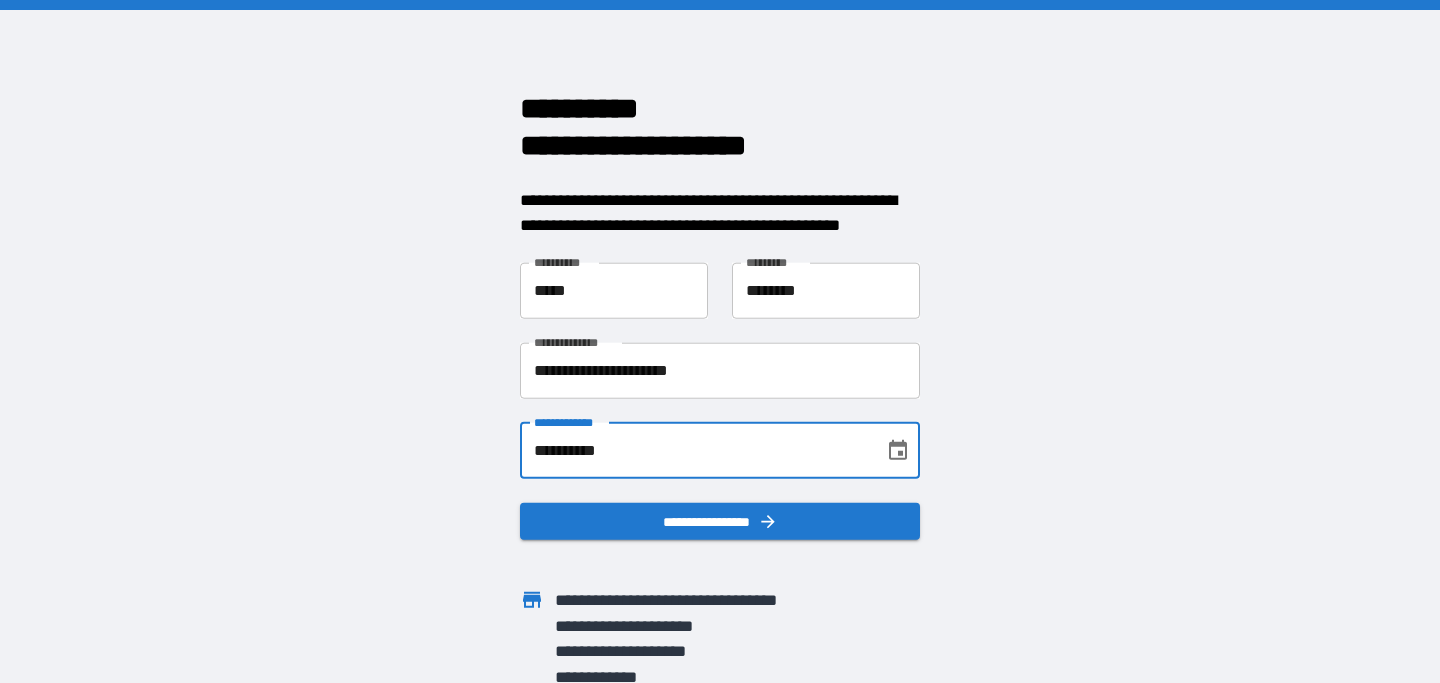 click on "**********" at bounding box center (720, 341) 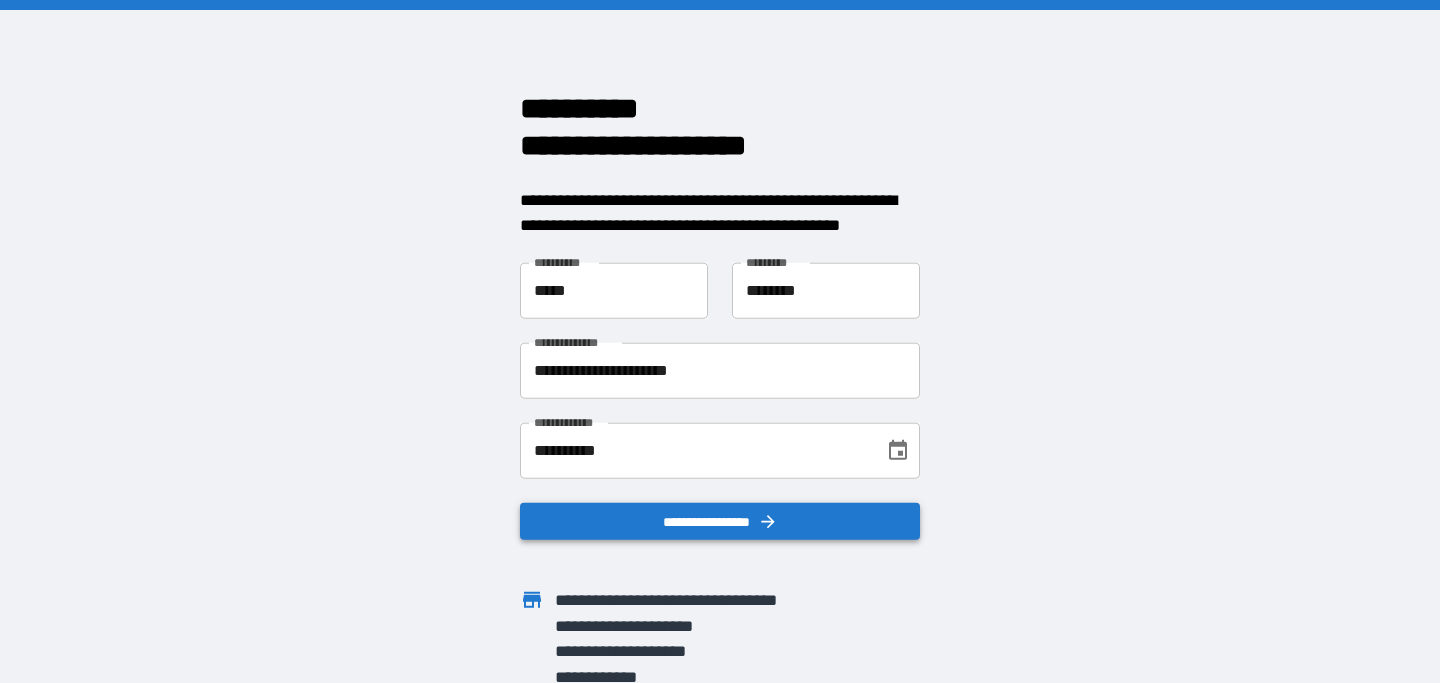 click on "**********" at bounding box center [720, 521] 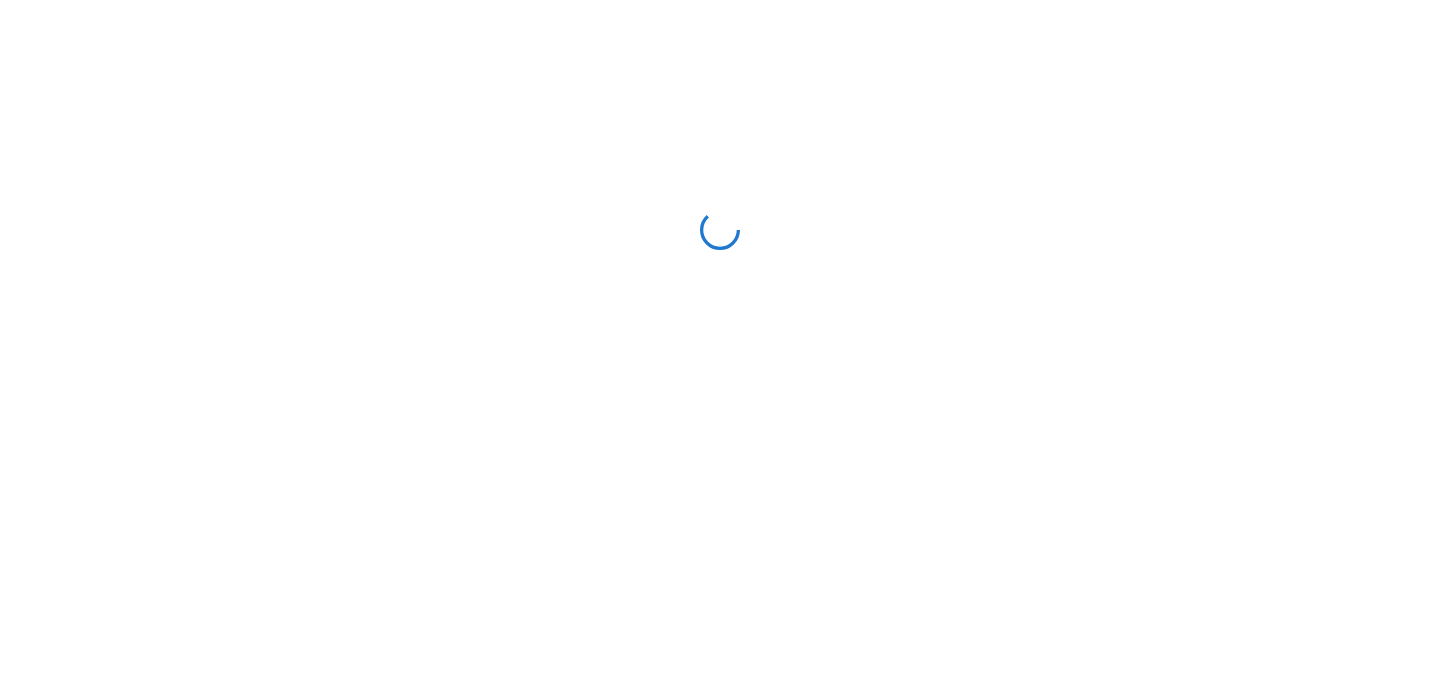scroll, scrollTop: 0, scrollLeft: 0, axis: both 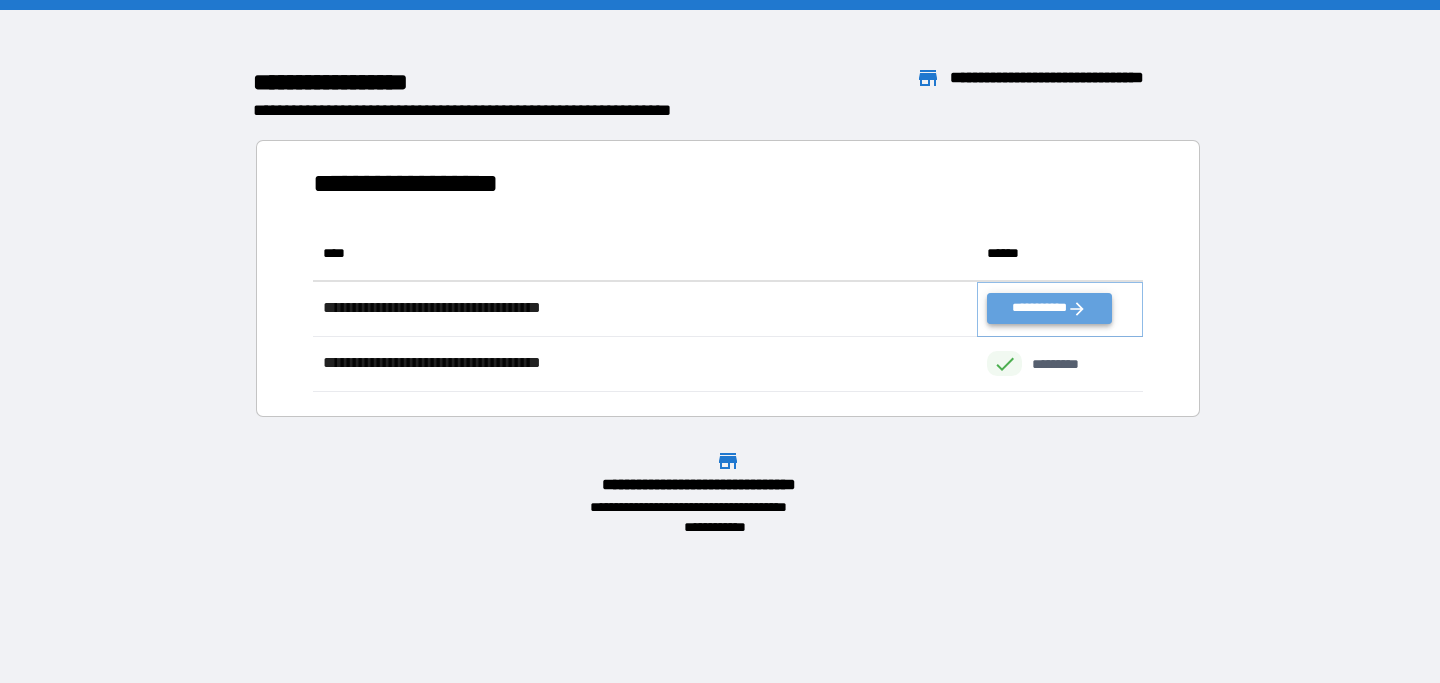click on "**********" at bounding box center (1049, 308) 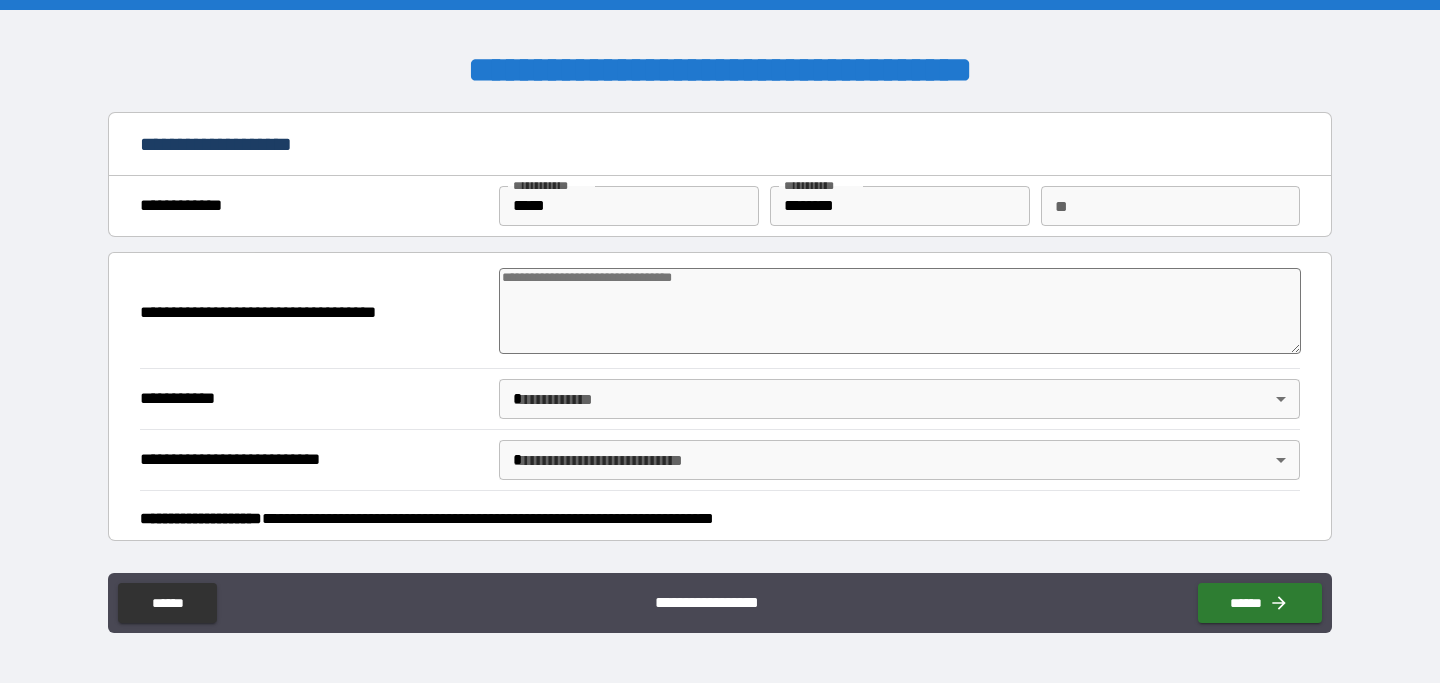 type on "*" 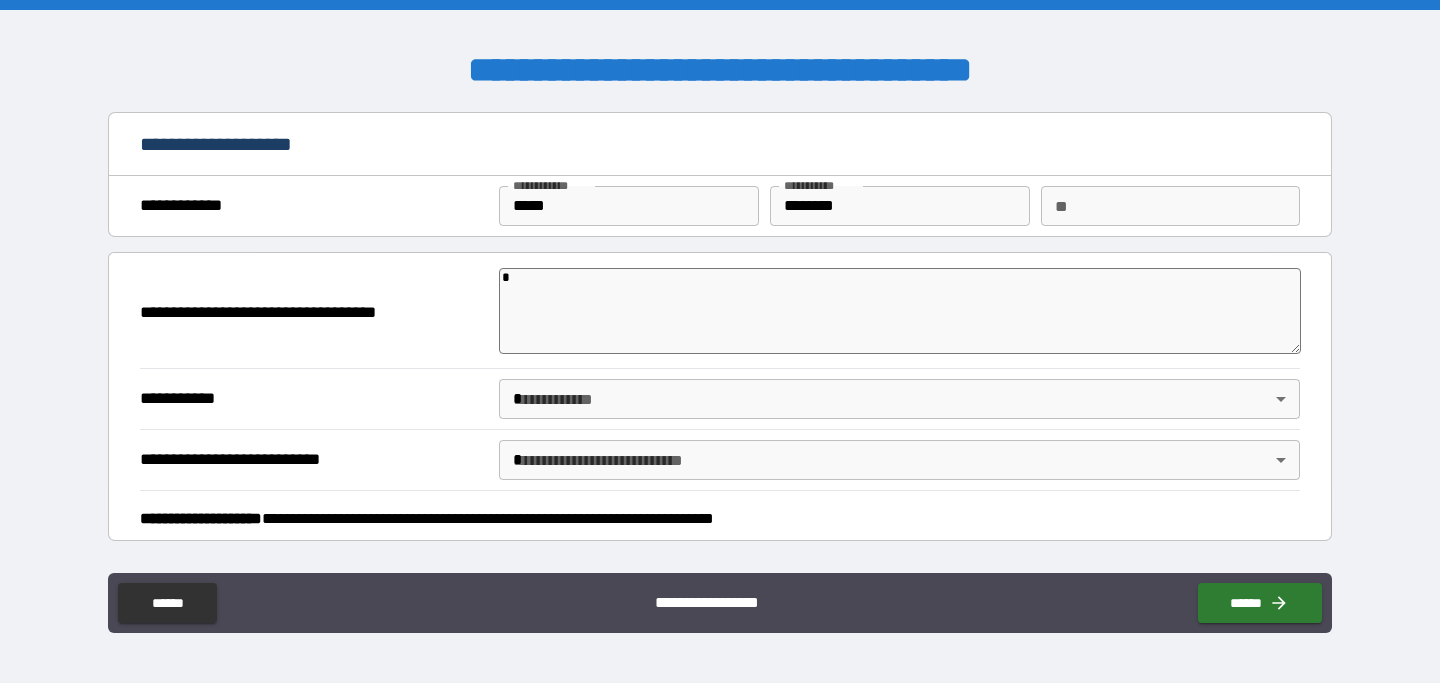 type on "*" 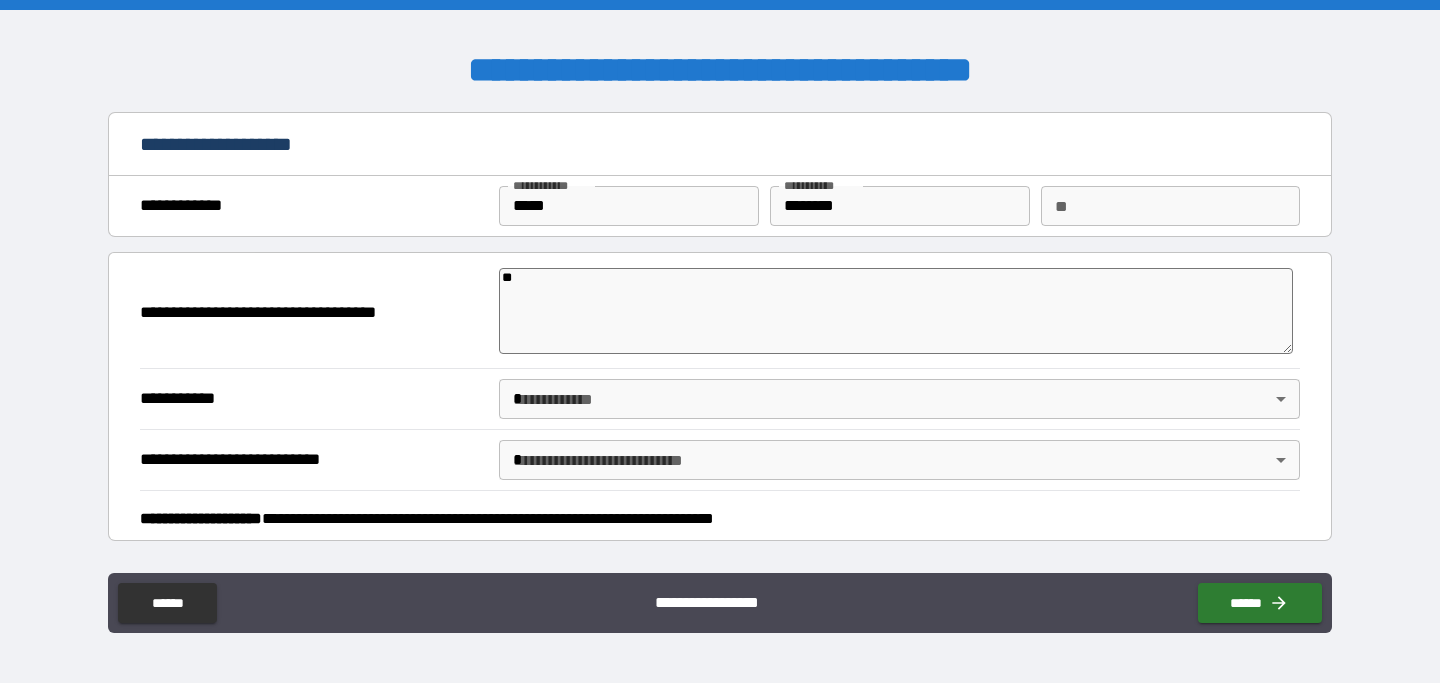 type on "*" 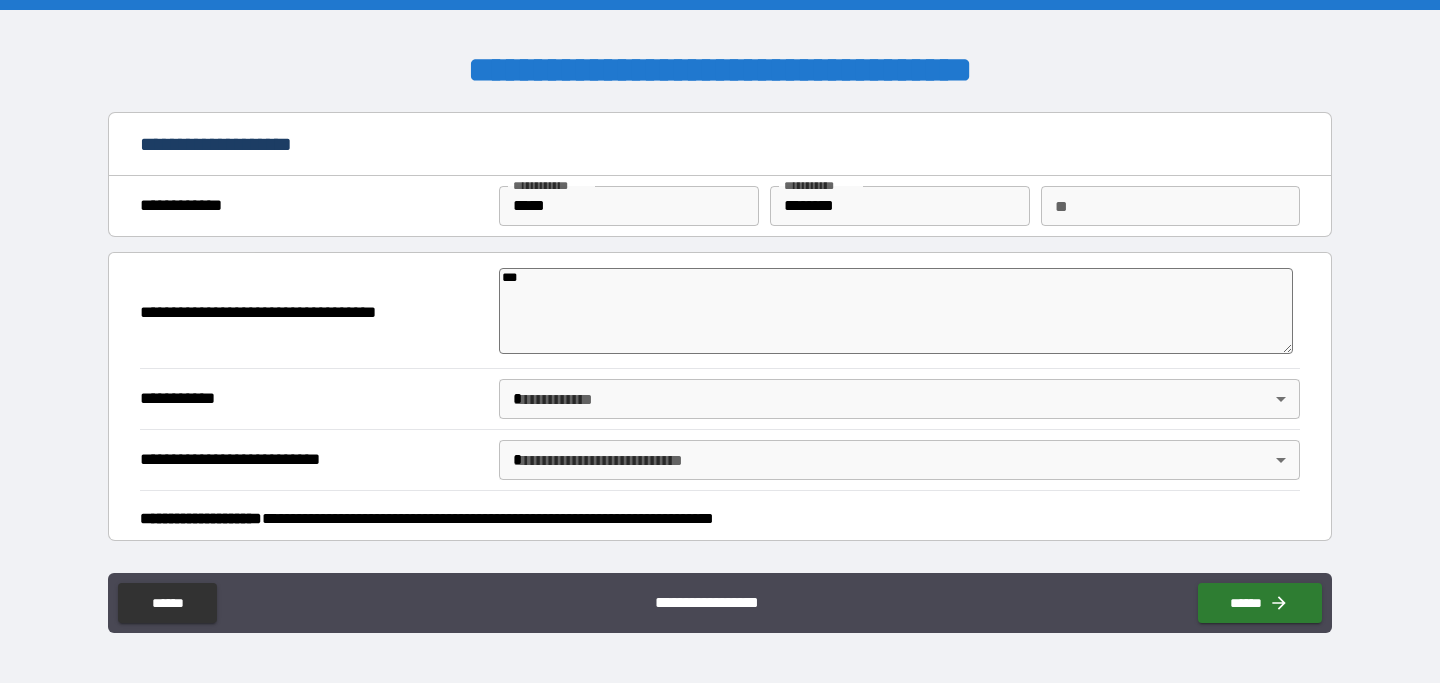 type on "*" 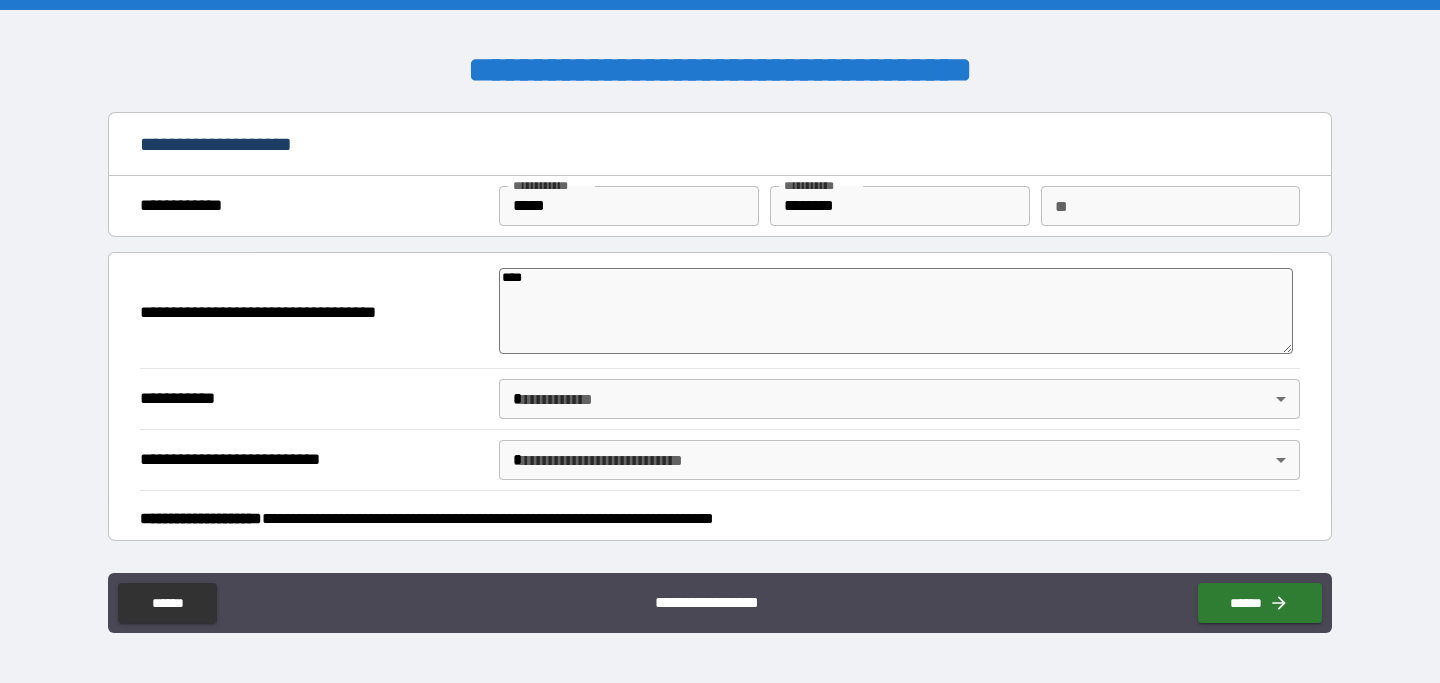 type on "*" 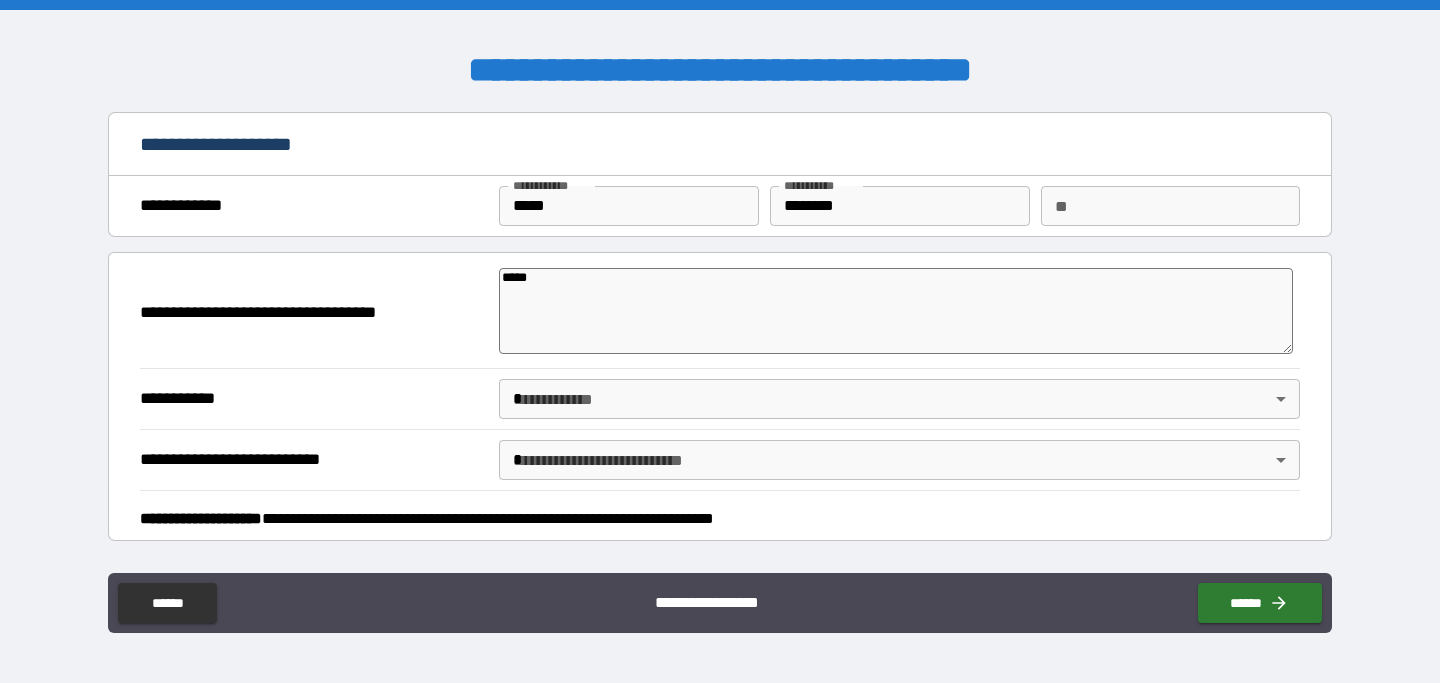 type on "*" 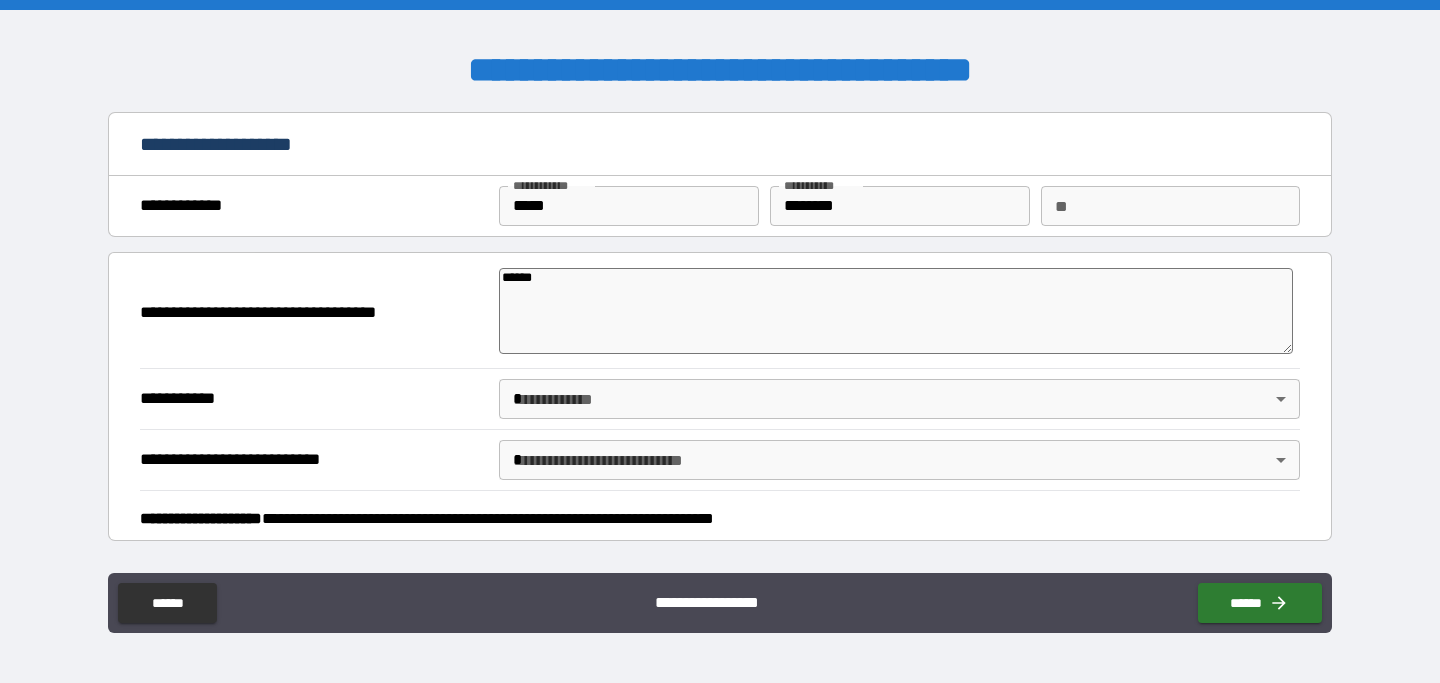 type on "*" 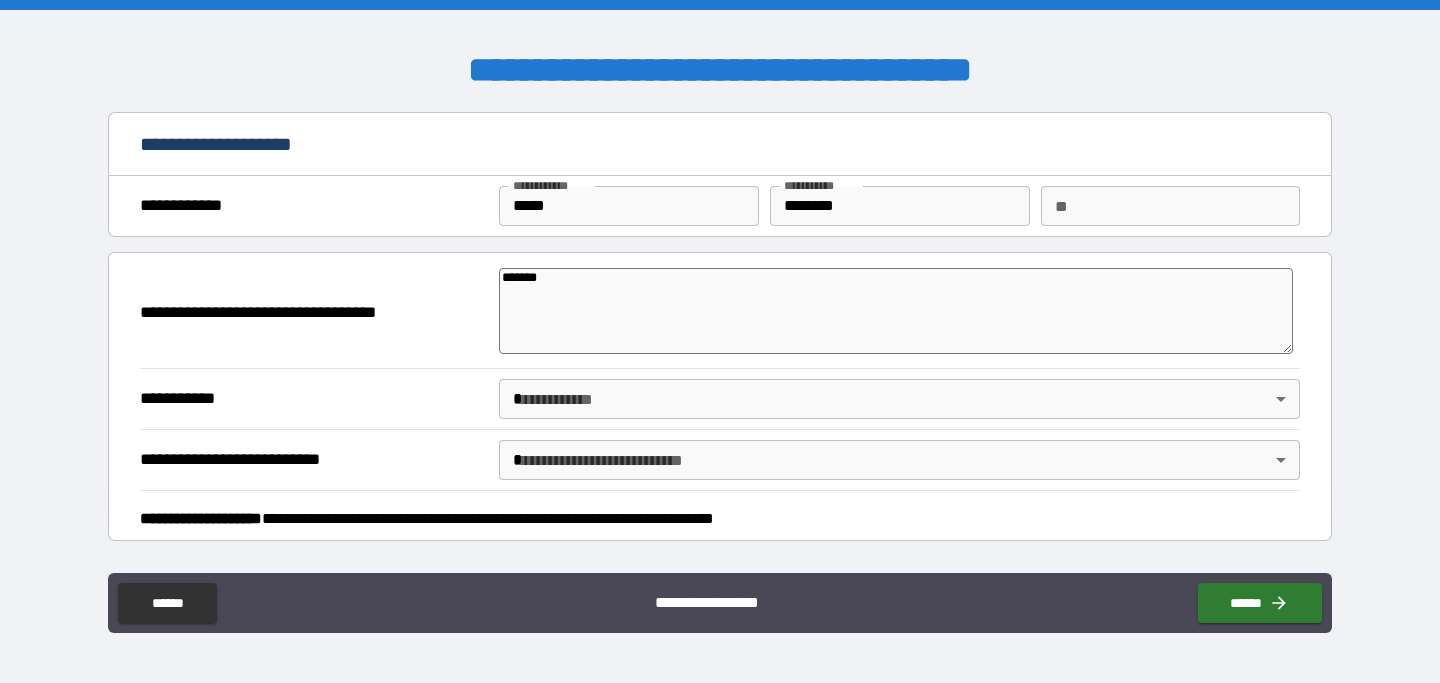 type on "********" 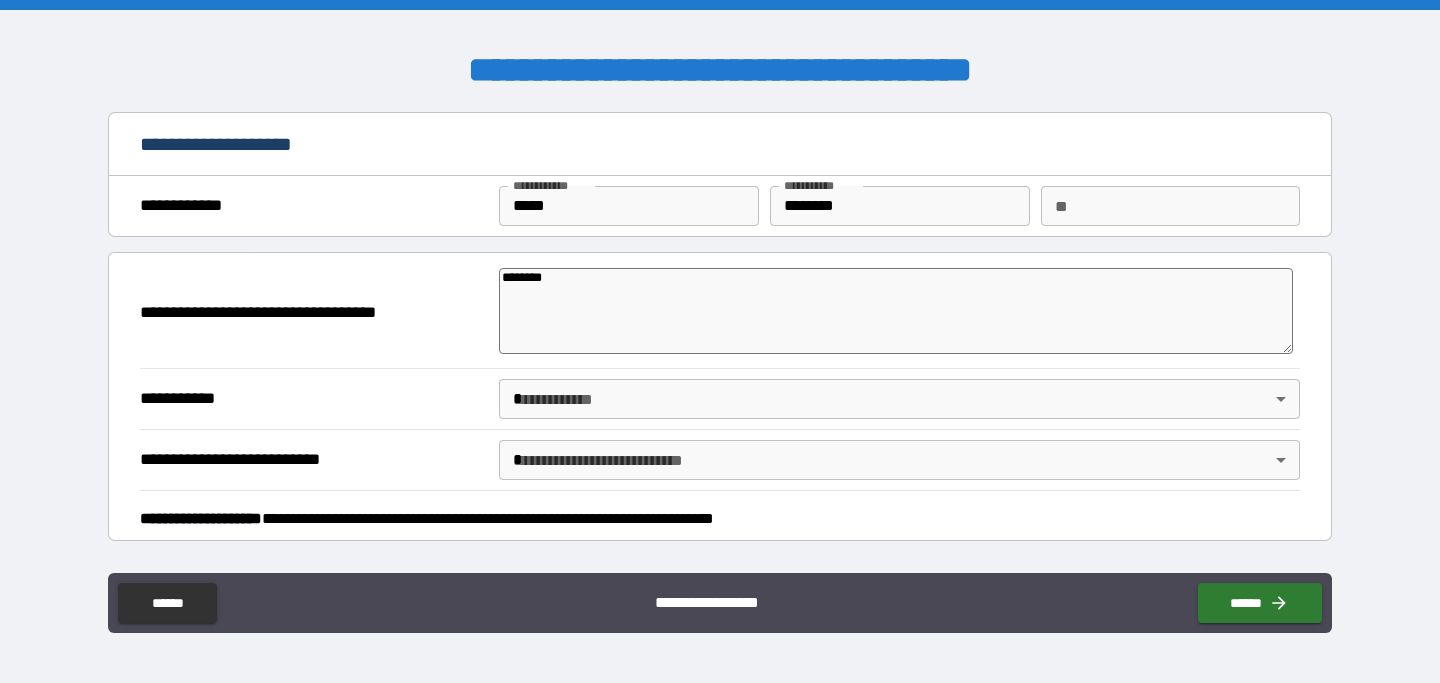 type on "*" 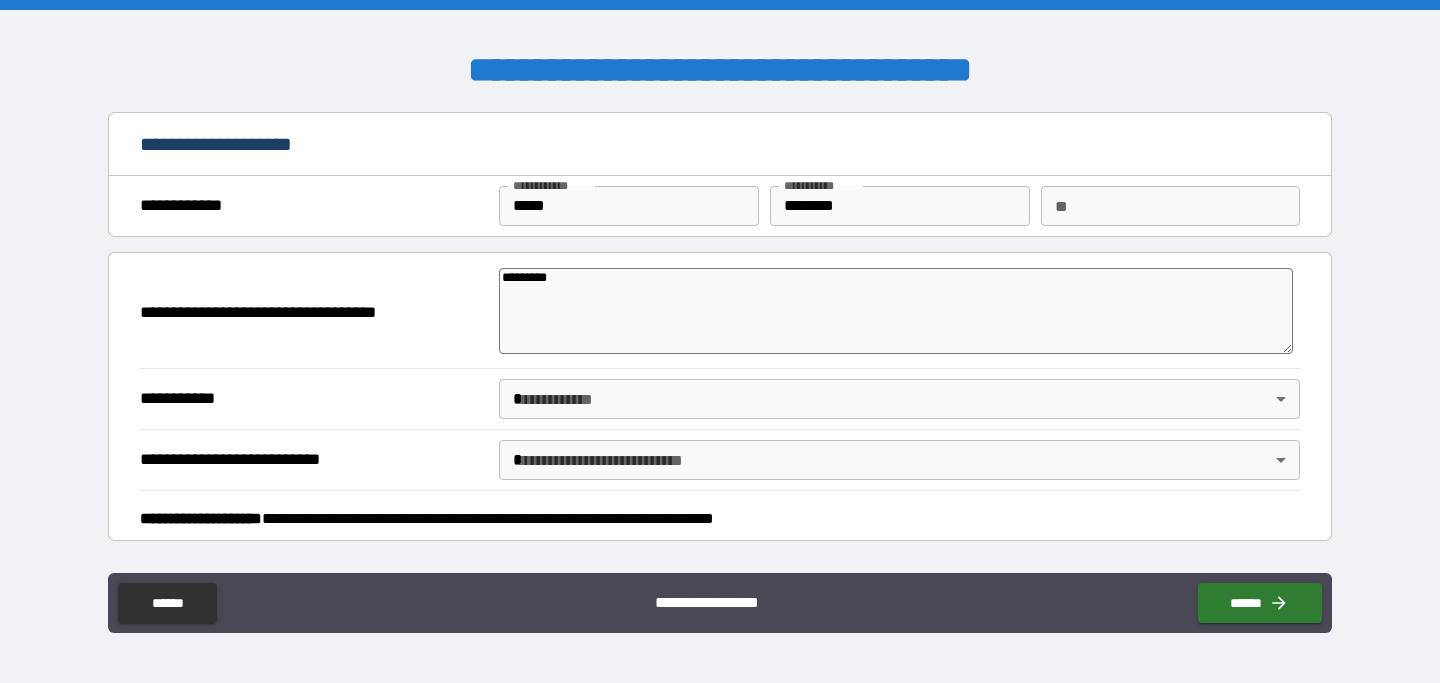 type on "*" 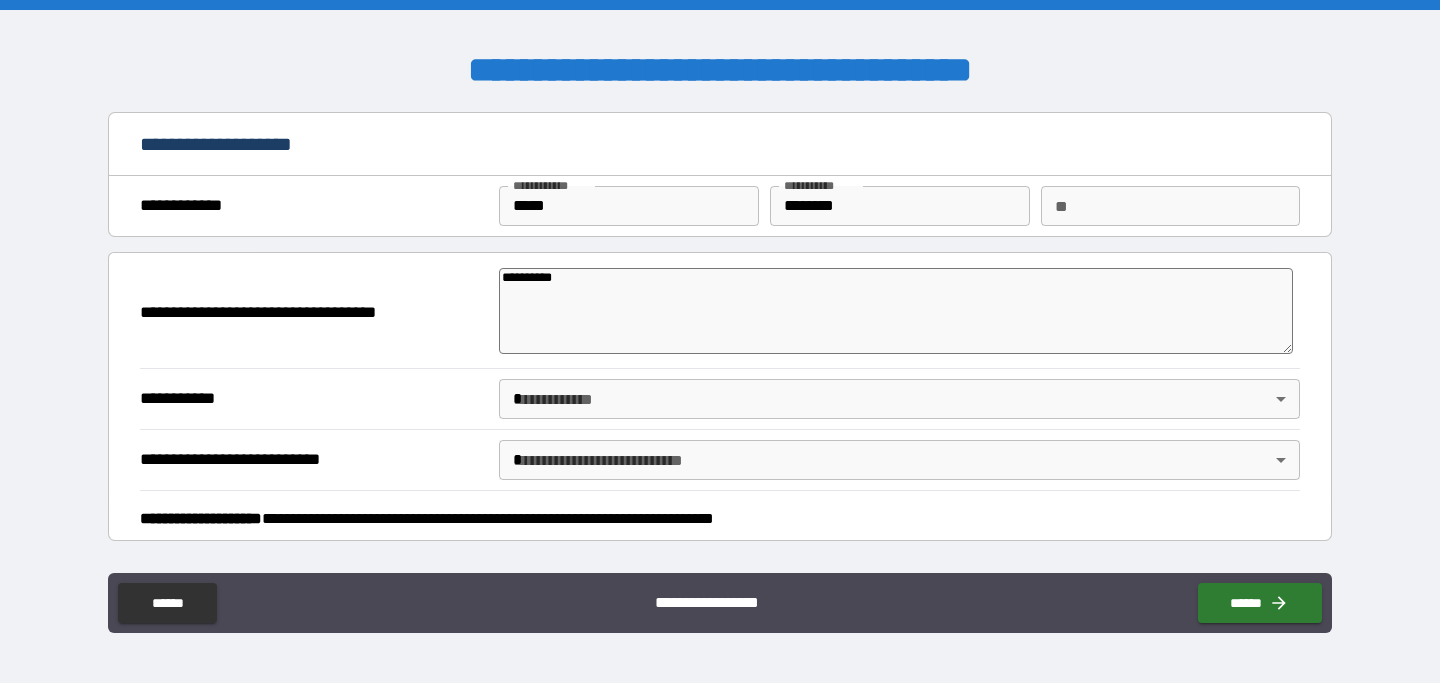 type on "*" 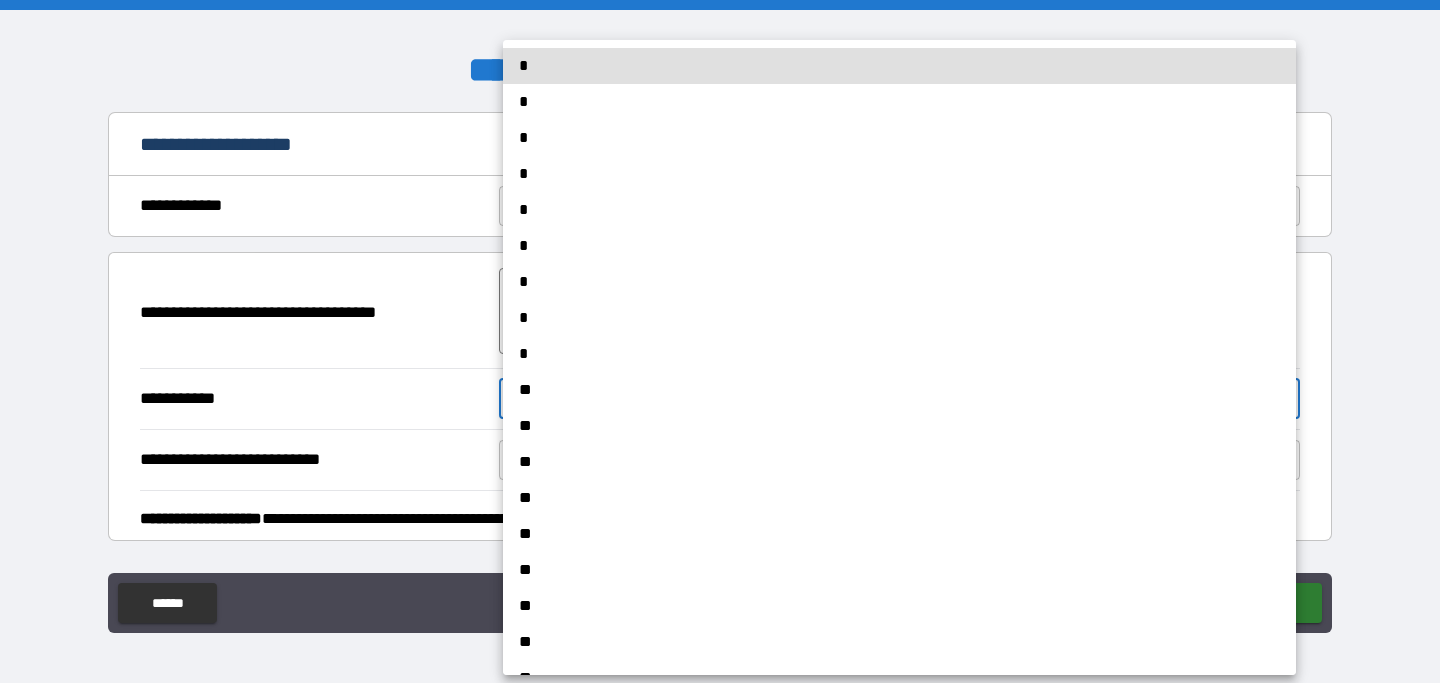 click on "**********" at bounding box center [720, 341] 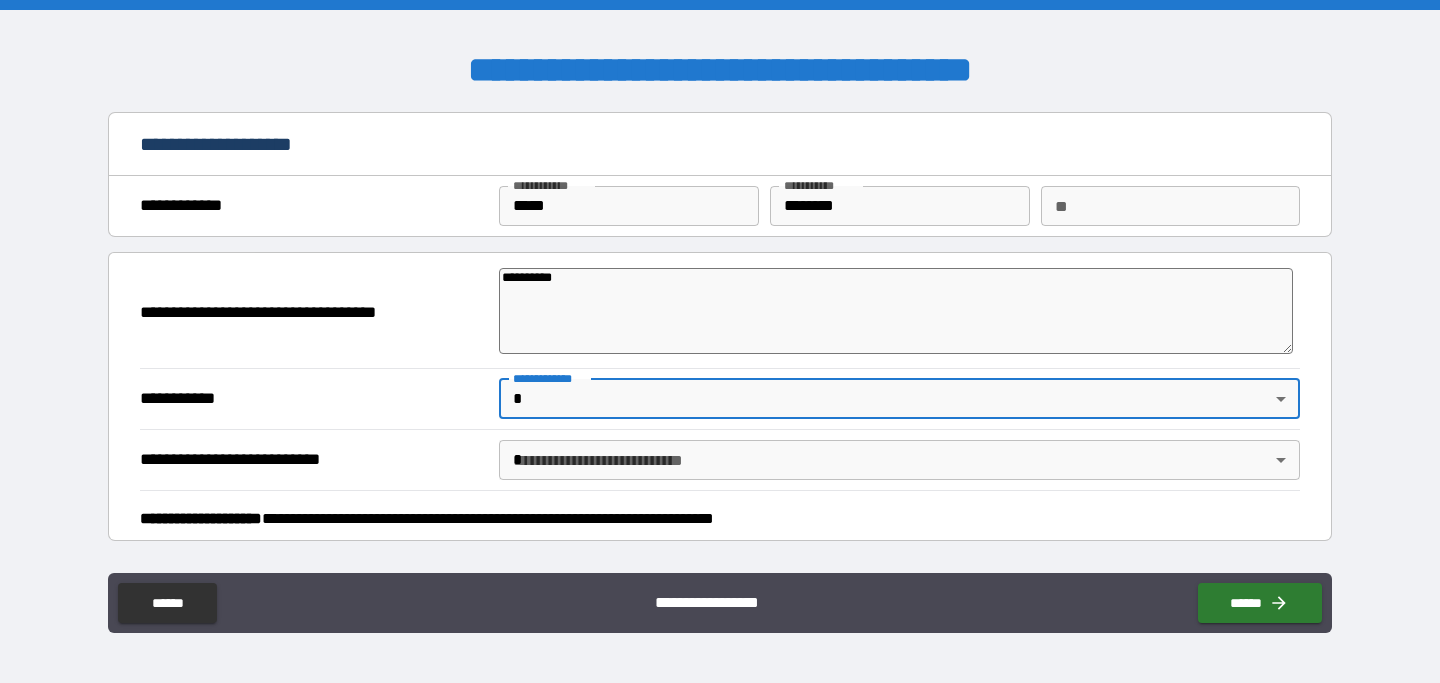 type on "*" 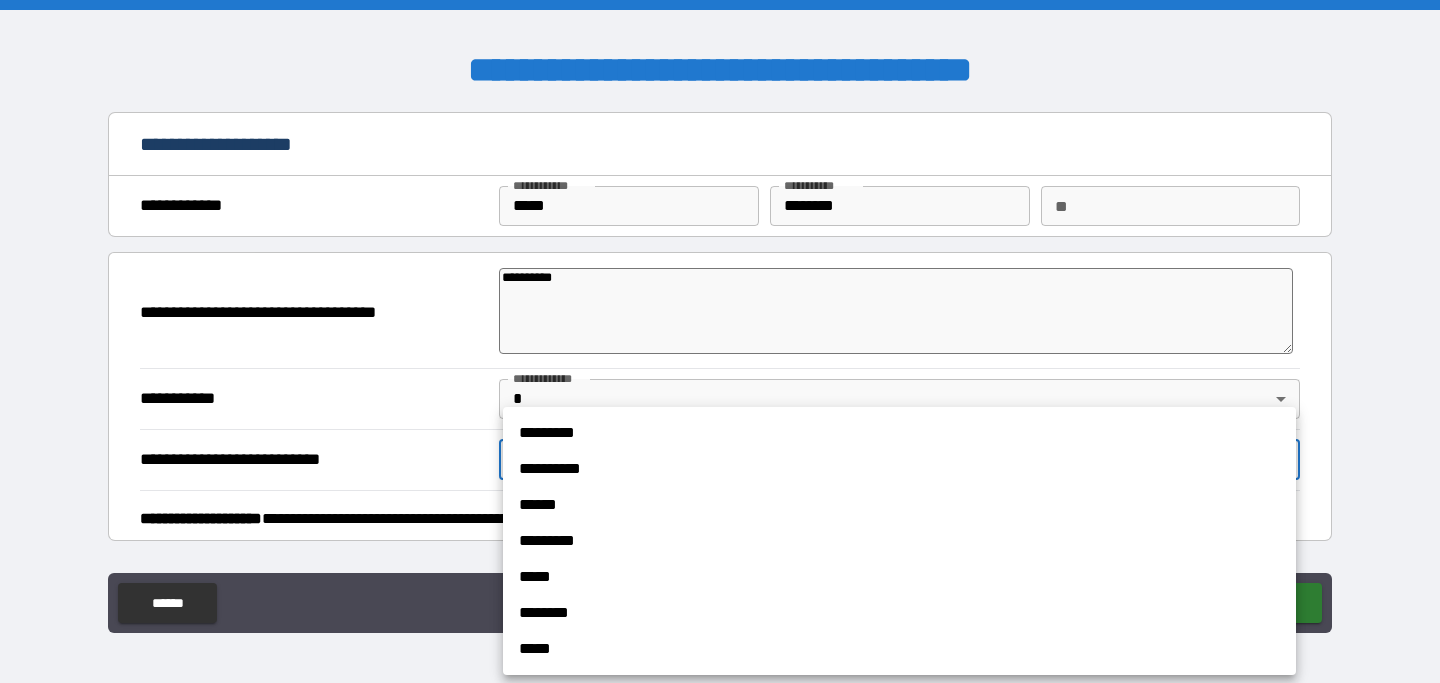 click on "**********" at bounding box center [720, 341] 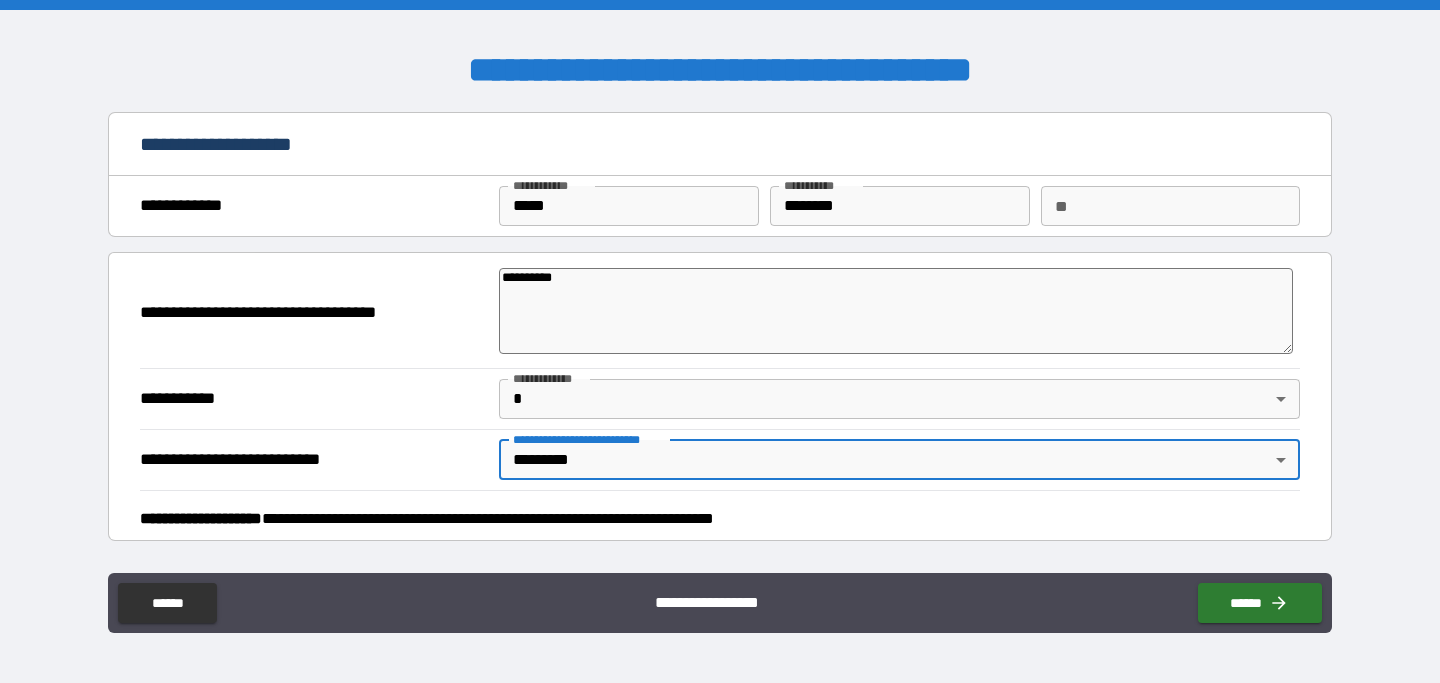 type on "*" 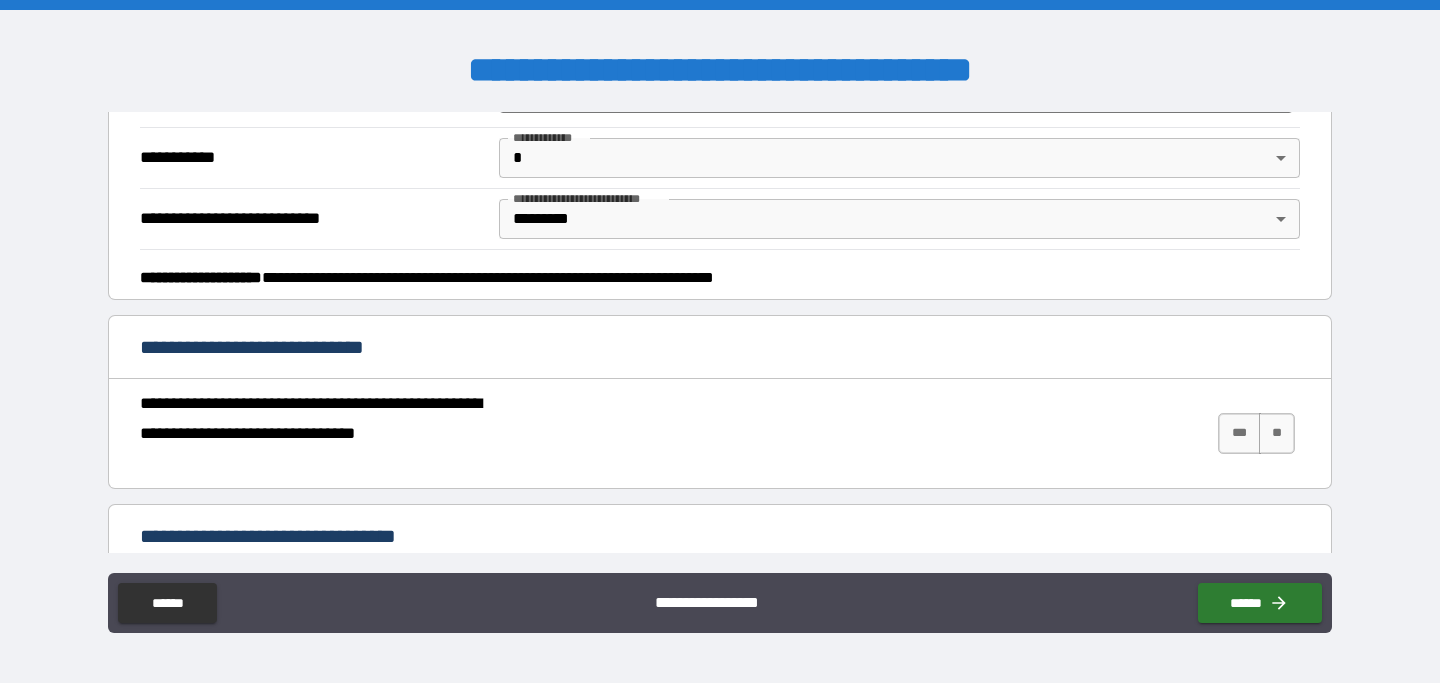 scroll, scrollTop: 378, scrollLeft: 0, axis: vertical 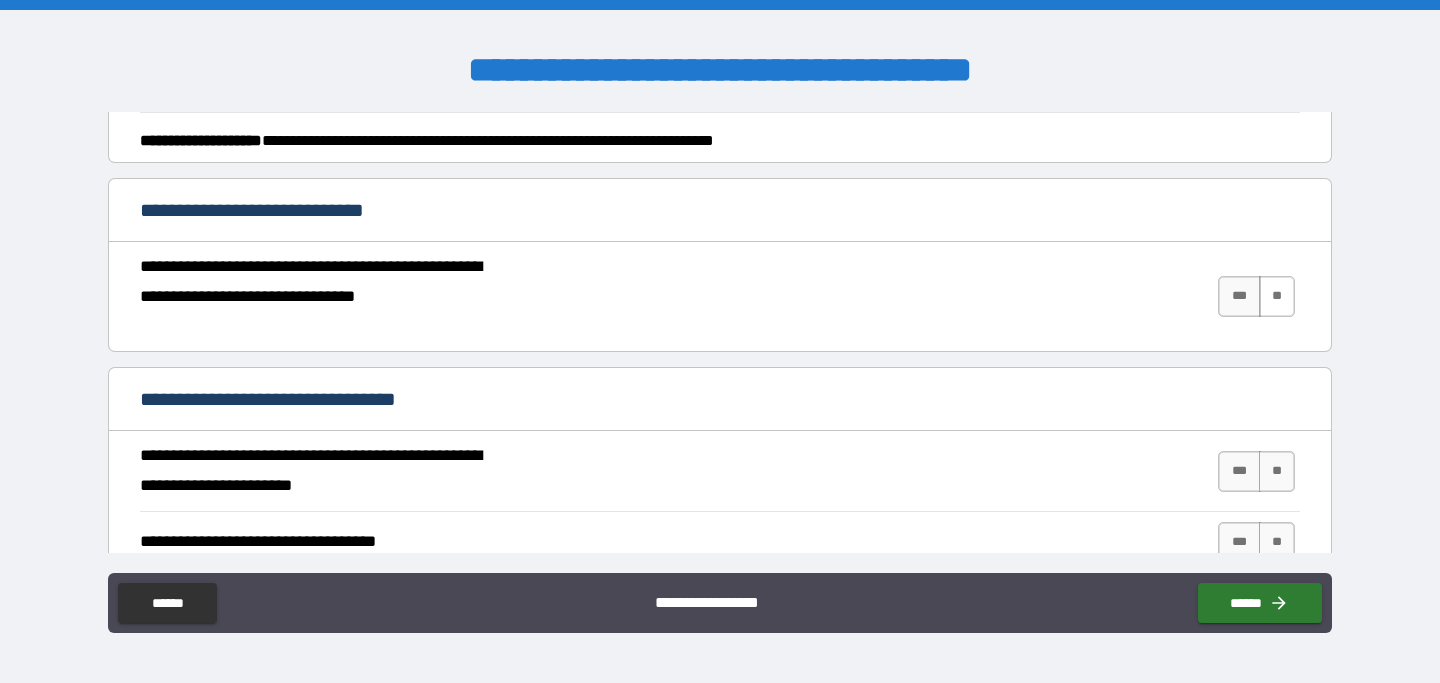 click on "**" at bounding box center (1277, 296) 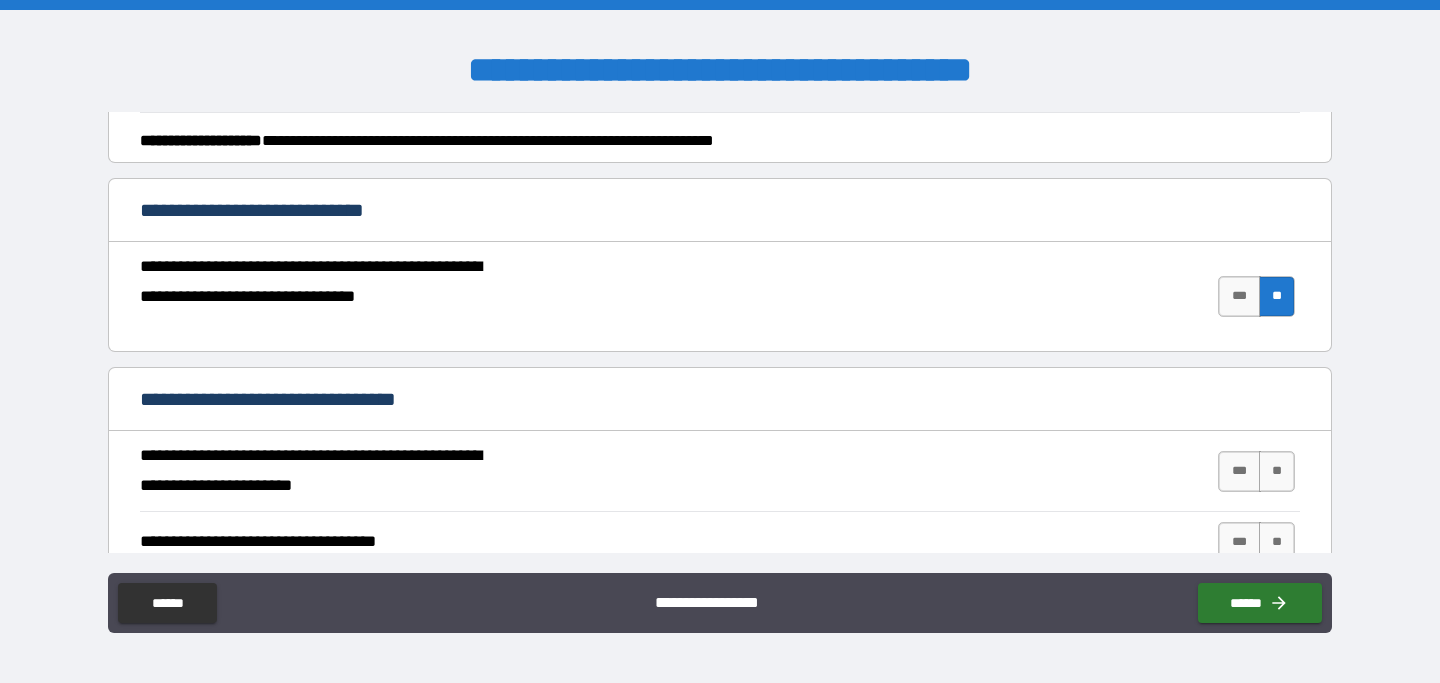 type on "*" 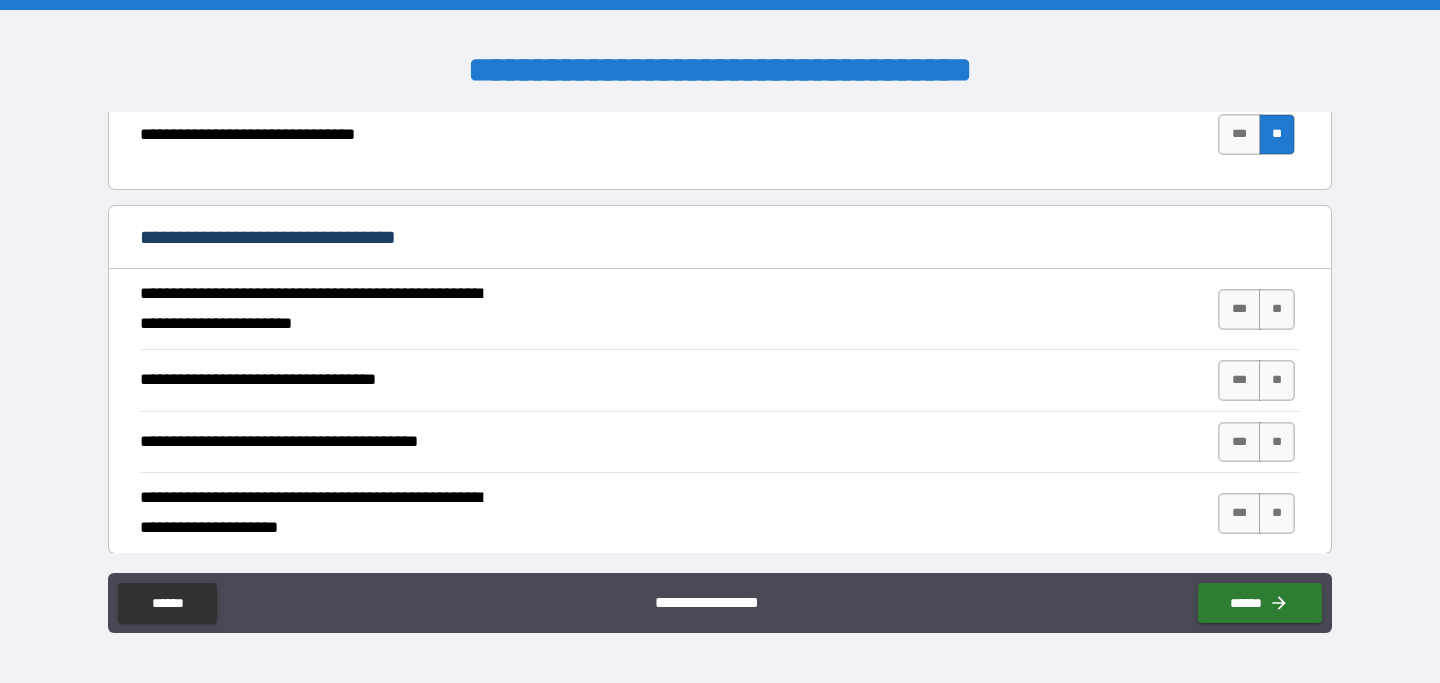 scroll, scrollTop: 605, scrollLeft: 0, axis: vertical 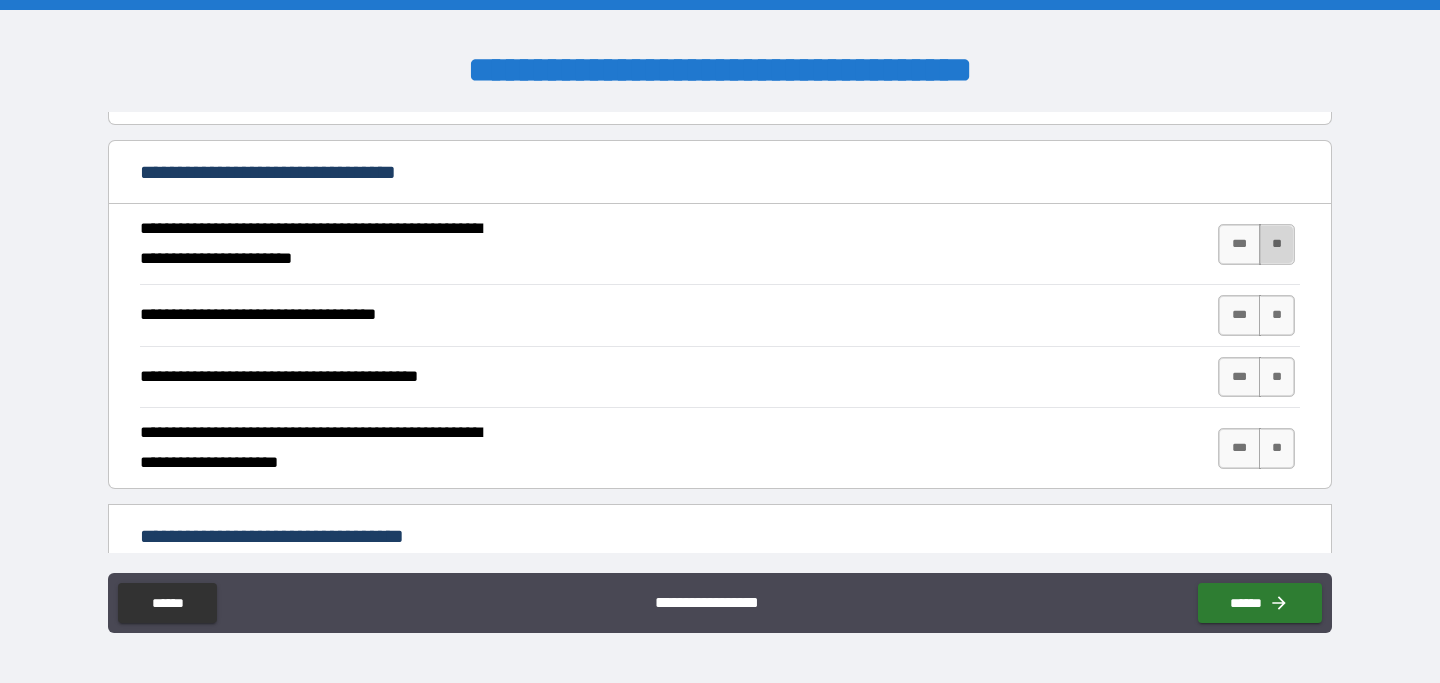 click on "**" at bounding box center (1277, 244) 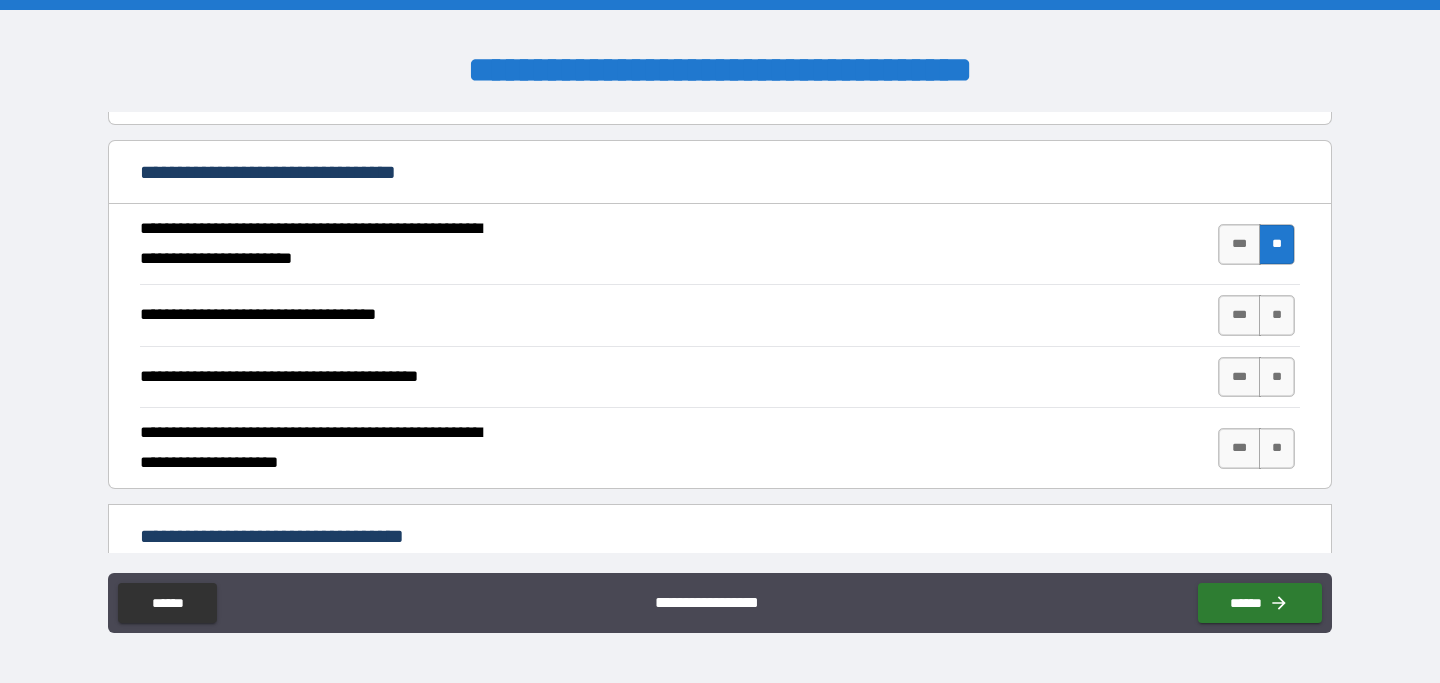 type on "*" 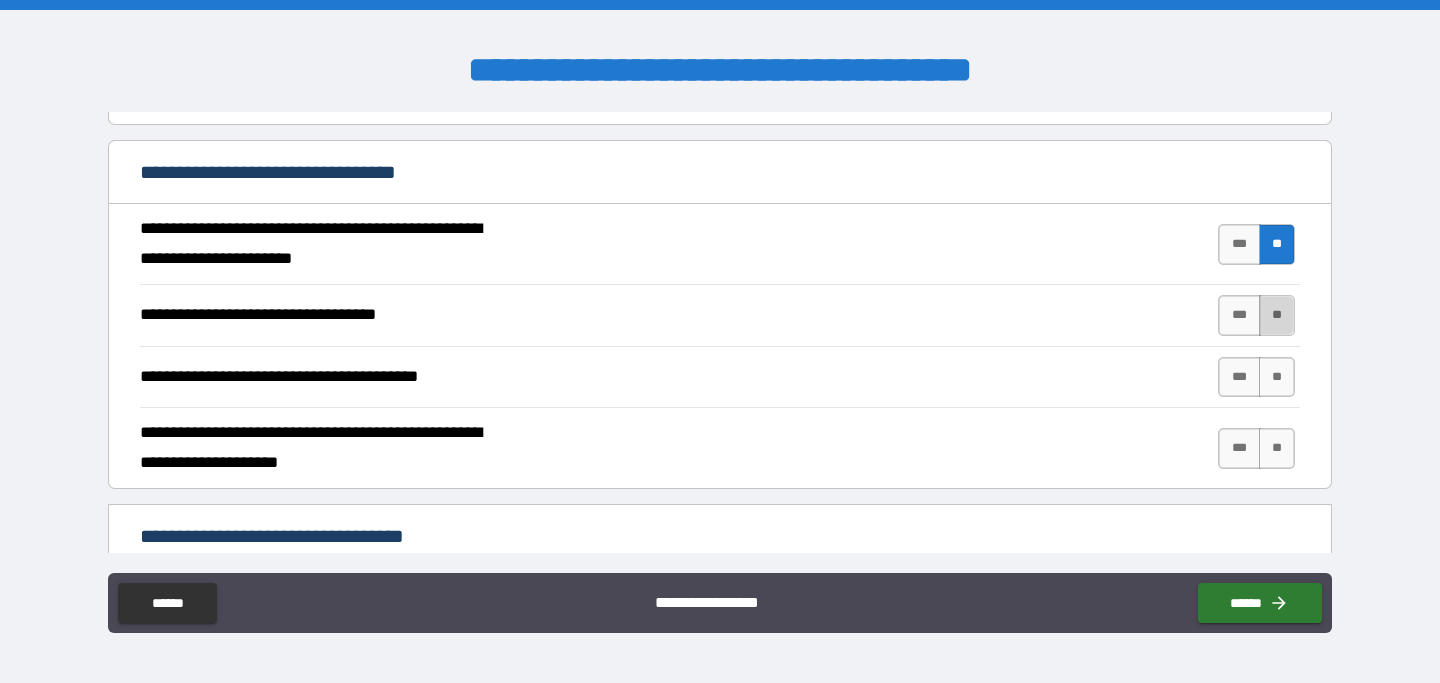 click on "**" at bounding box center (1277, 315) 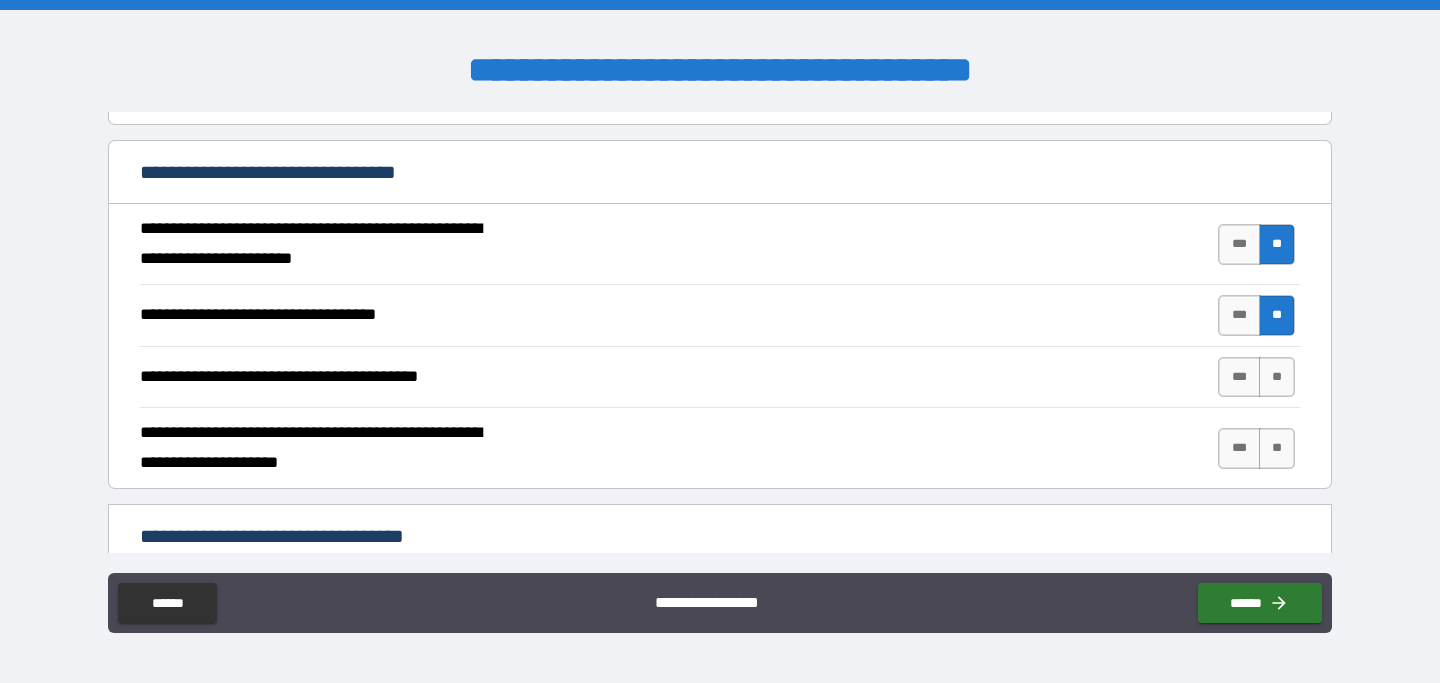 type on "*" 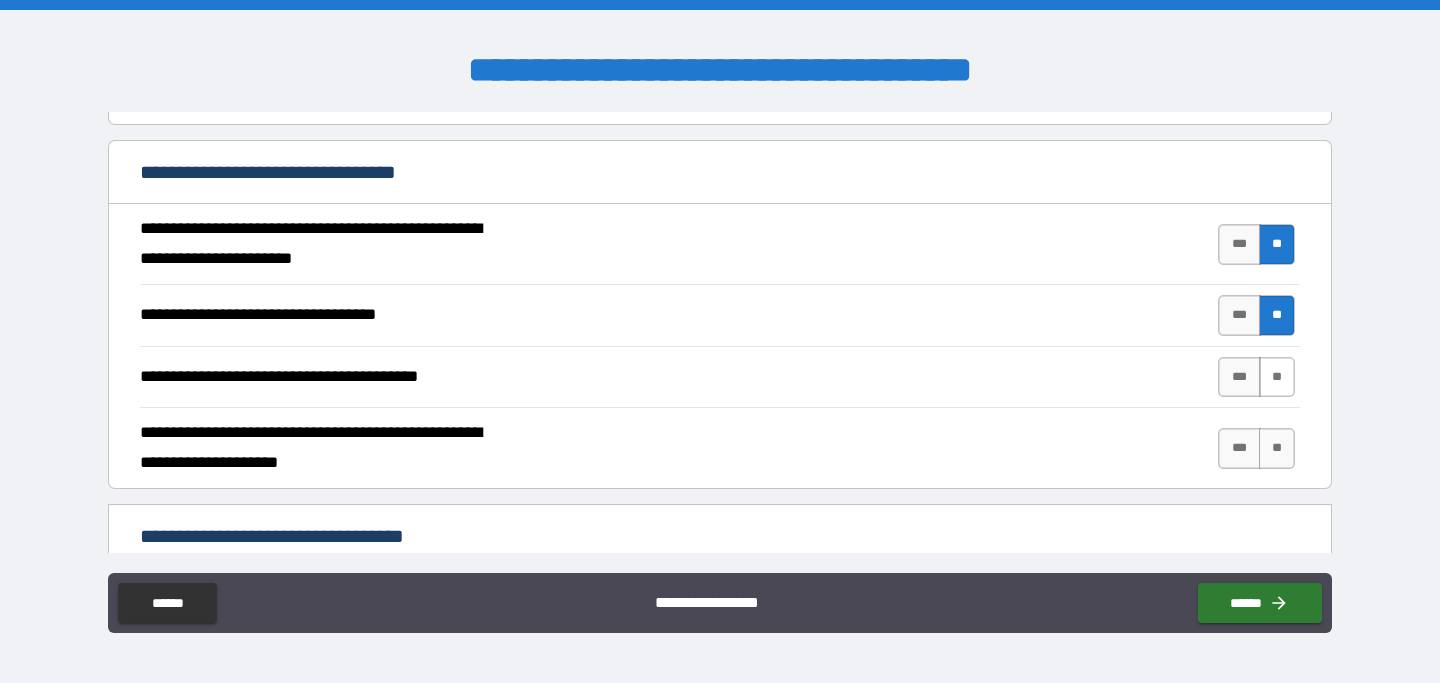 click on "**" at bounding box center [1277, 377] 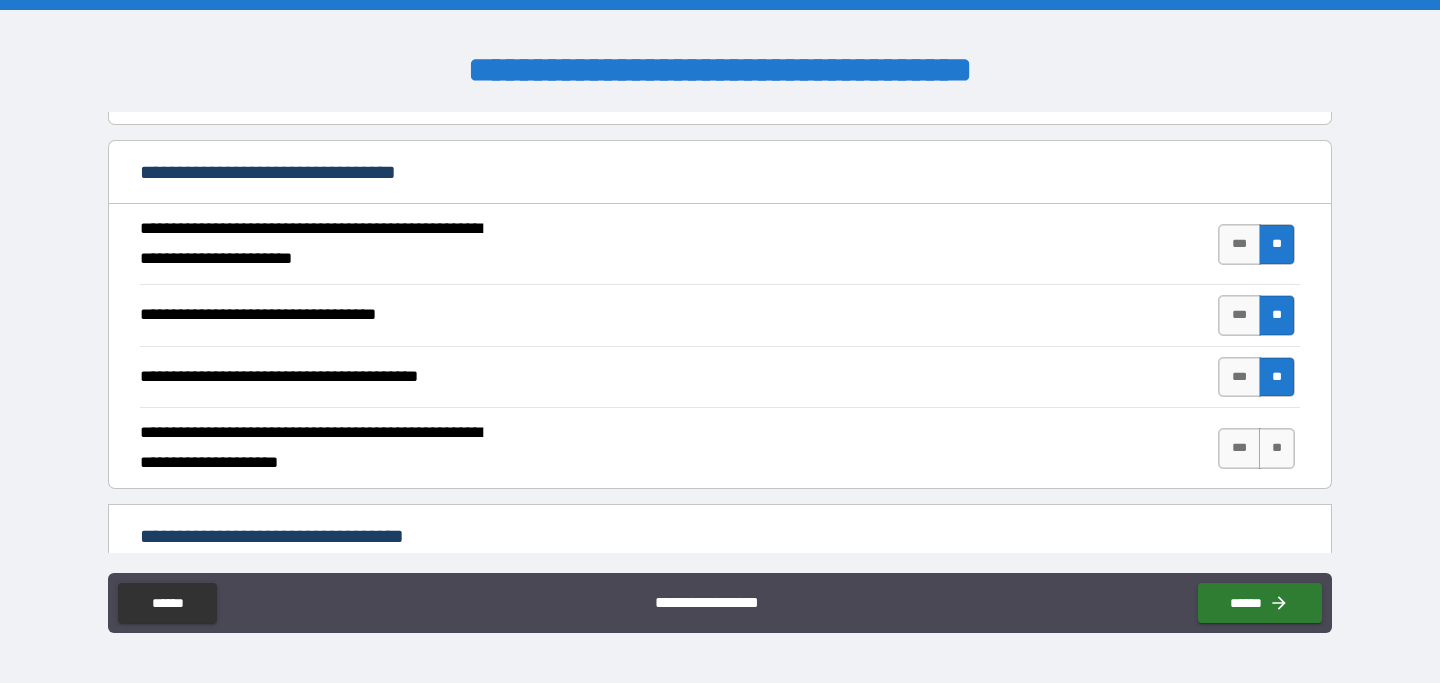 type on "*" 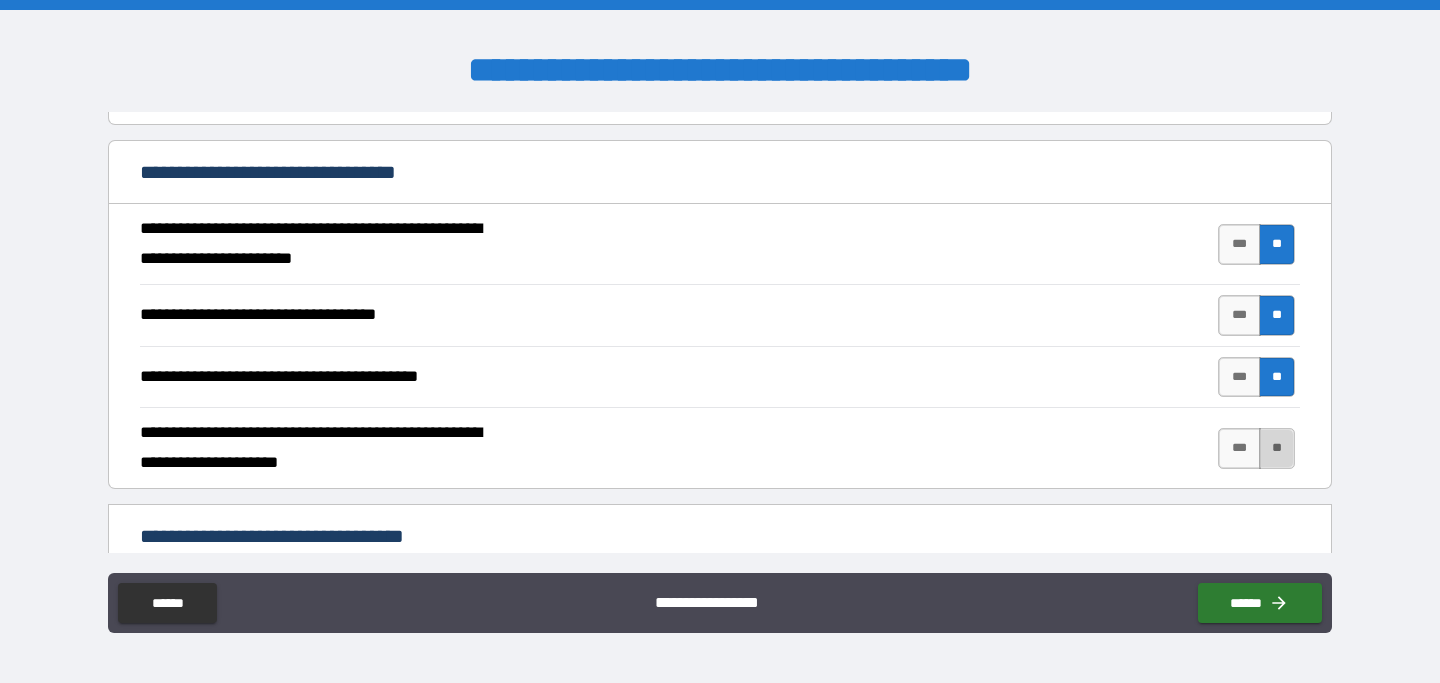 click on "**" at bounding box center (1277, 448) 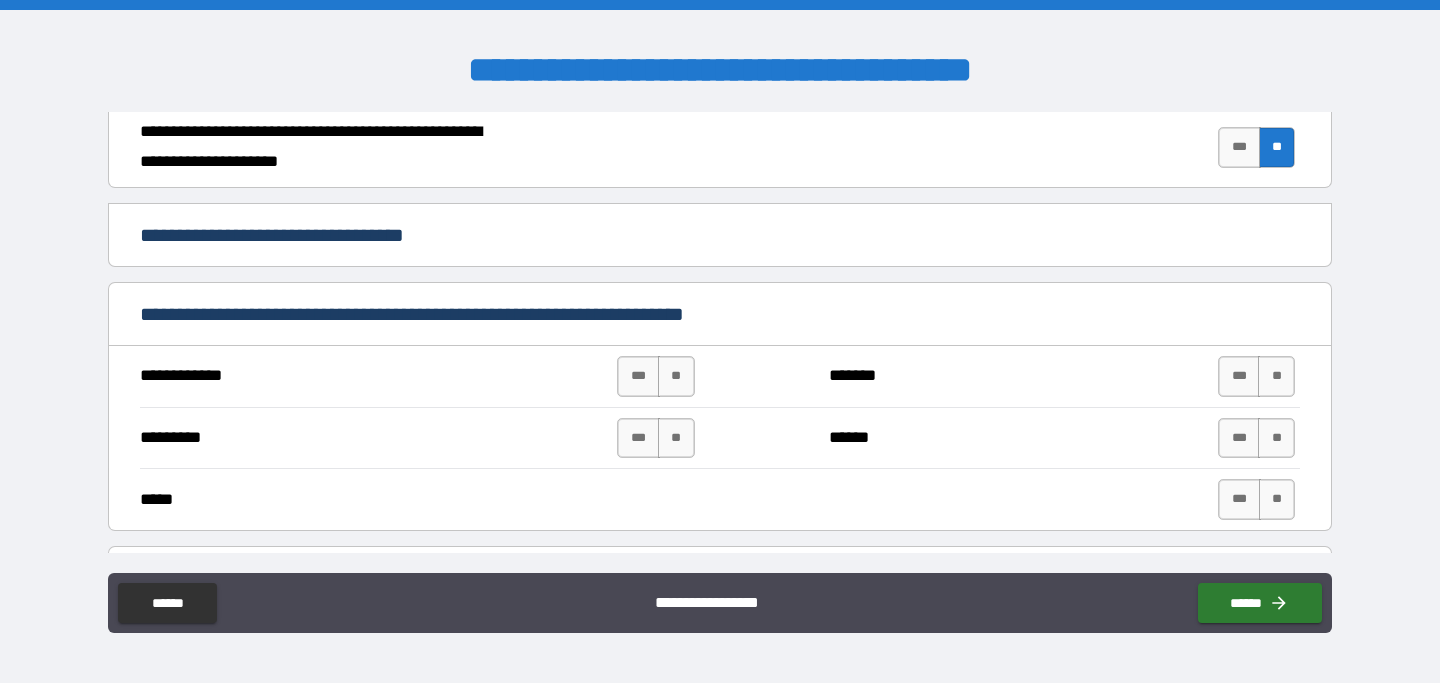 scroll, scrollTop: 1005, scrollLeft: 0, axis: vertical 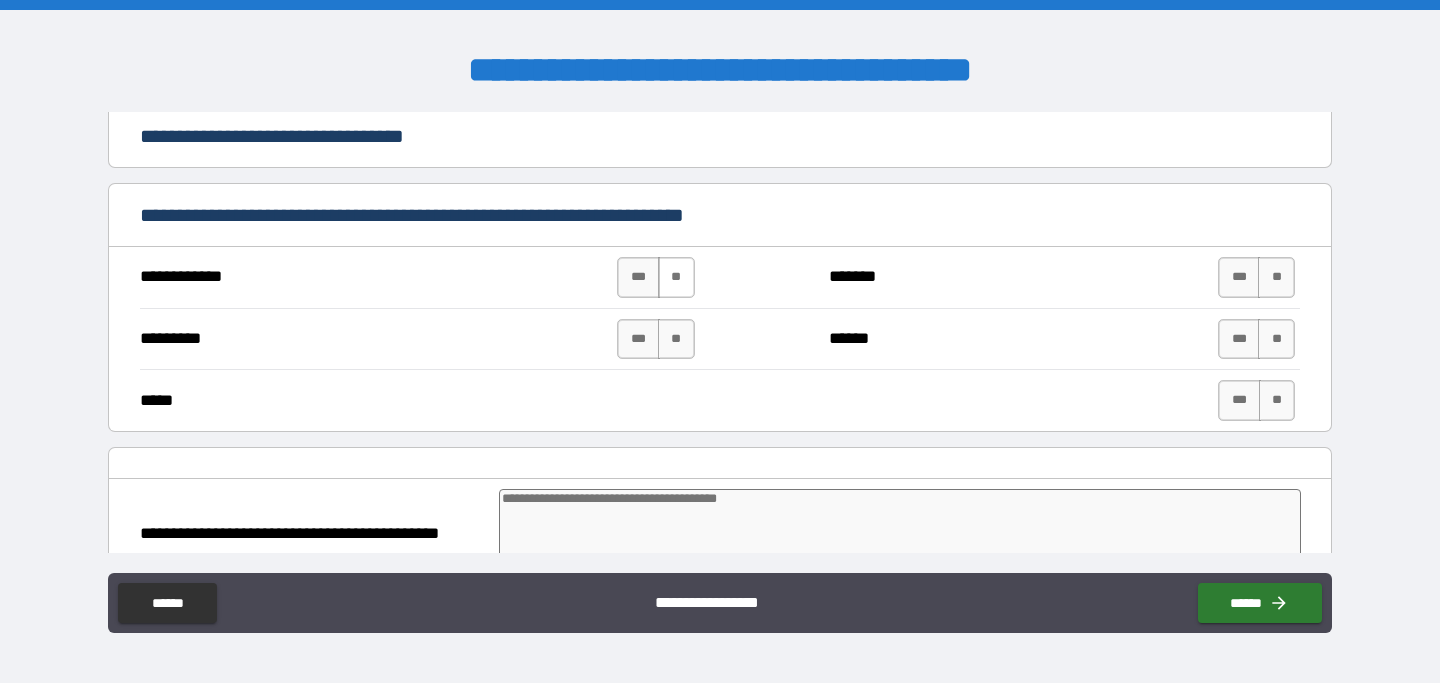 click on "**" at bounding box center [676, 277] 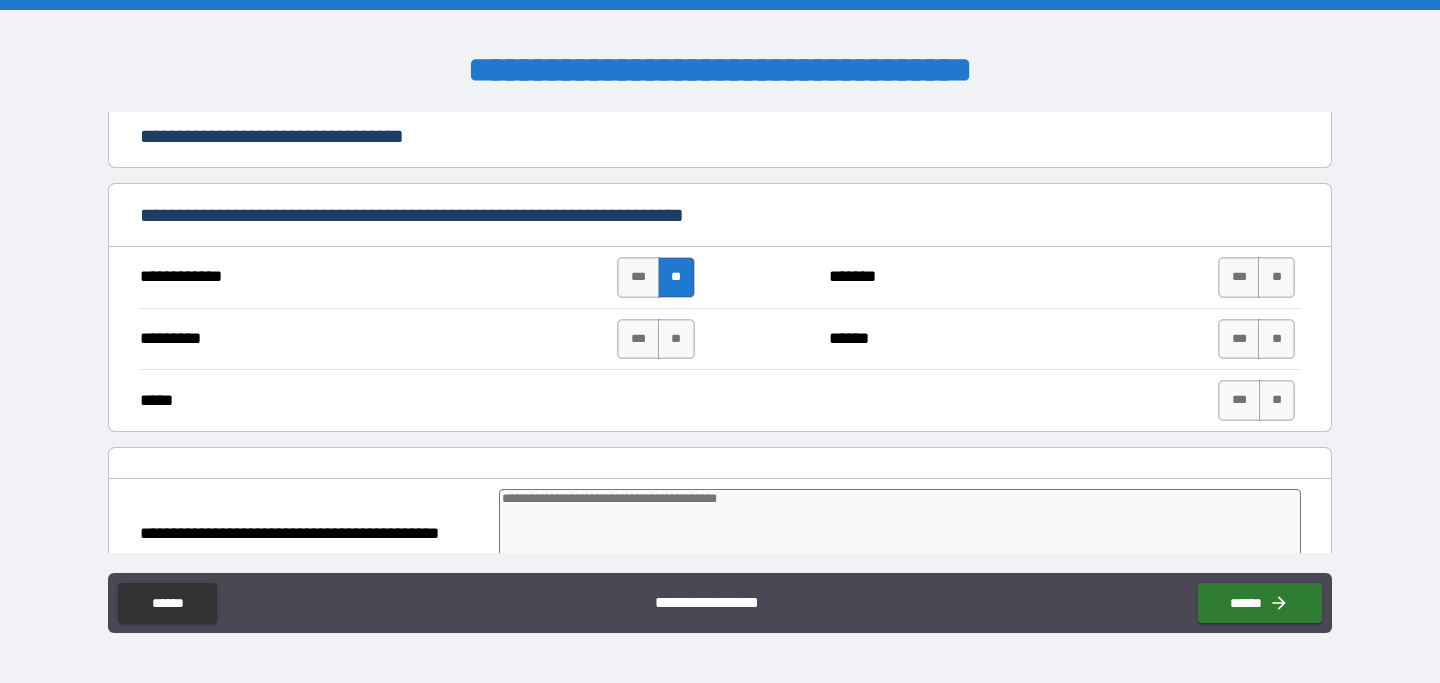 type on "*" 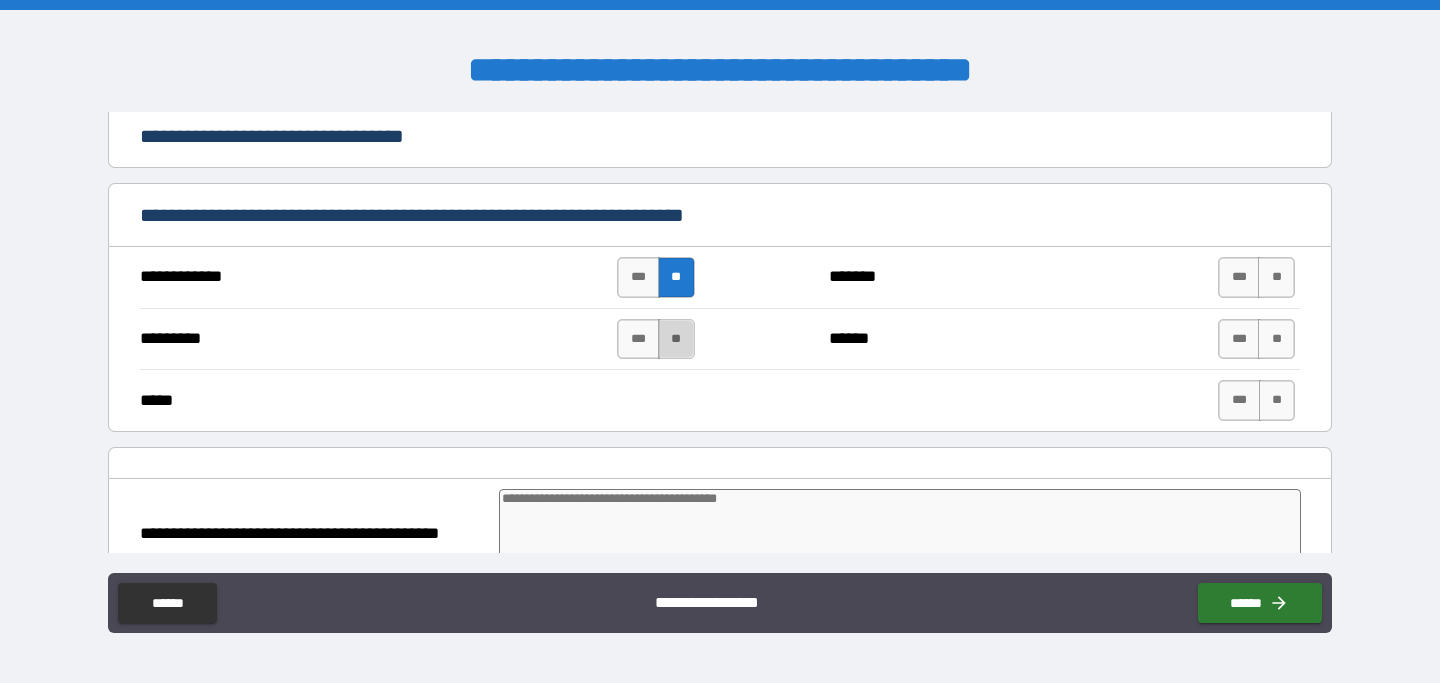 click on "**" at bounding box center [676, 339] 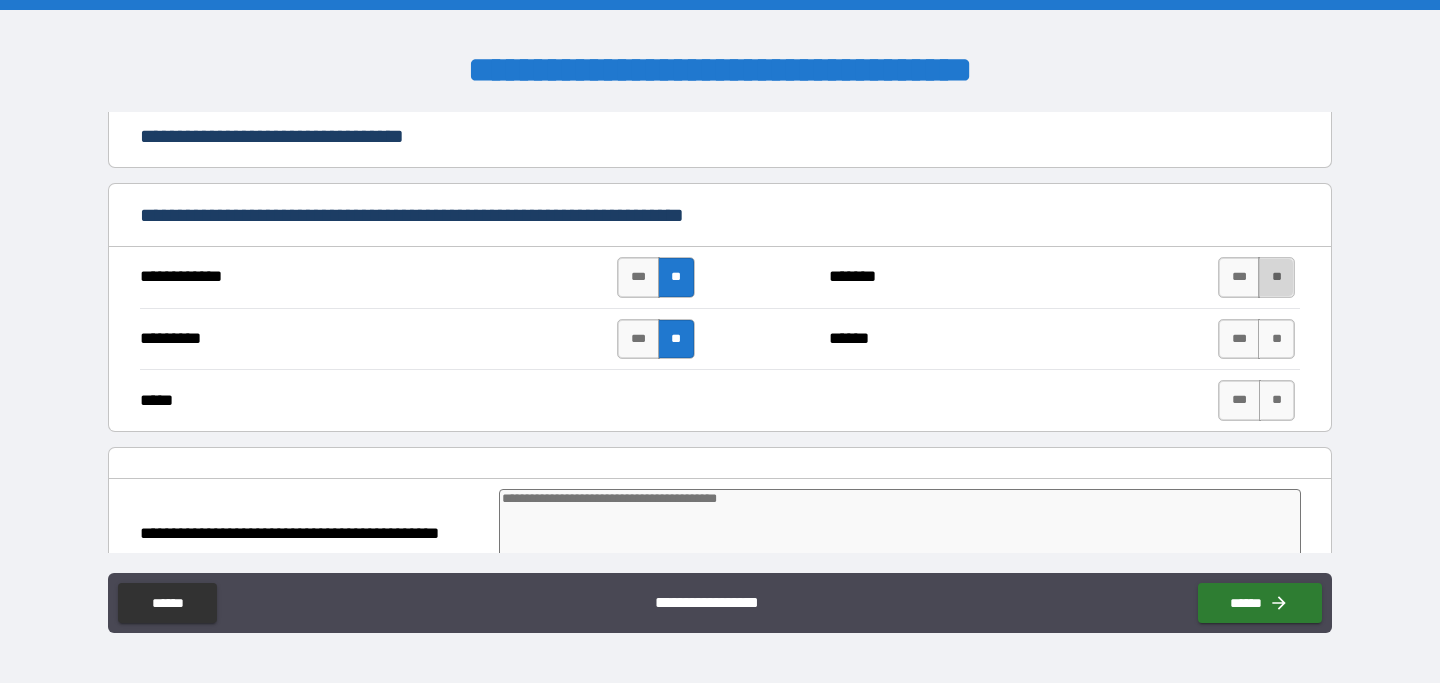 click on "**" at bounding box center [1276, 277] 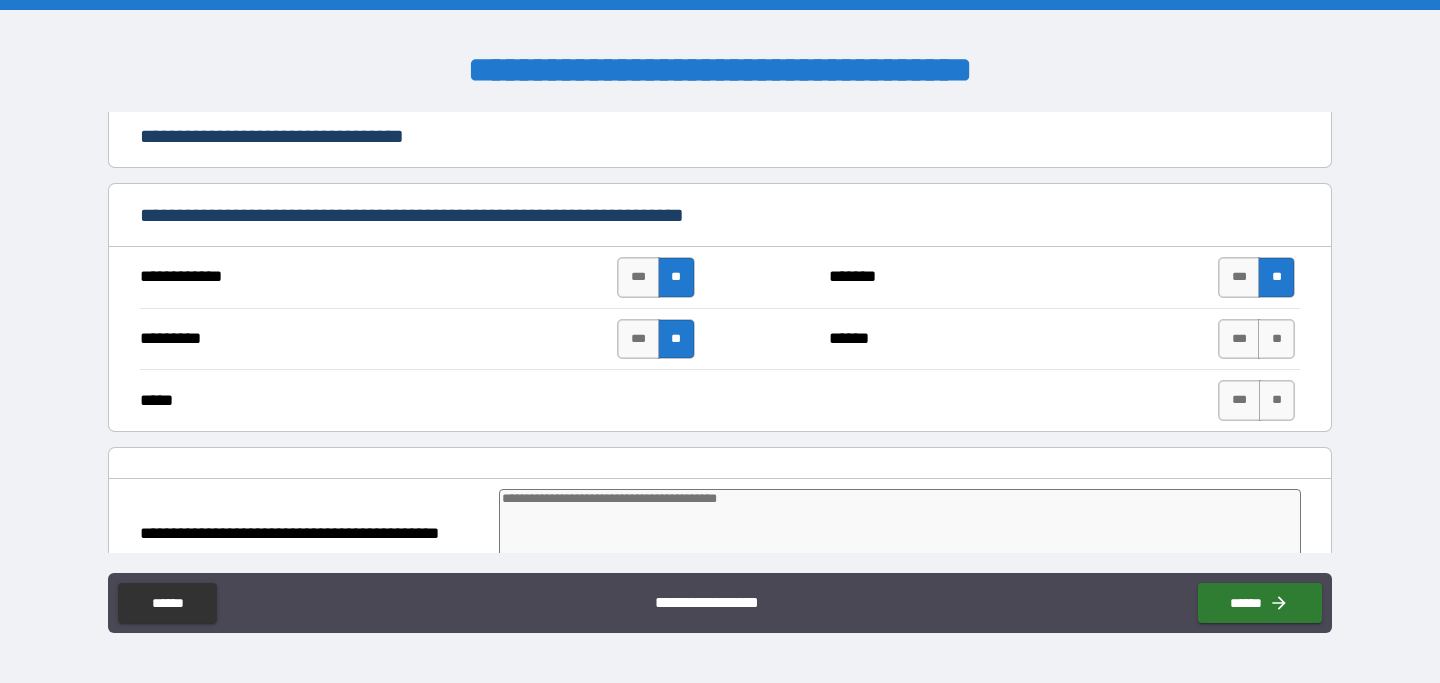 type on "*" 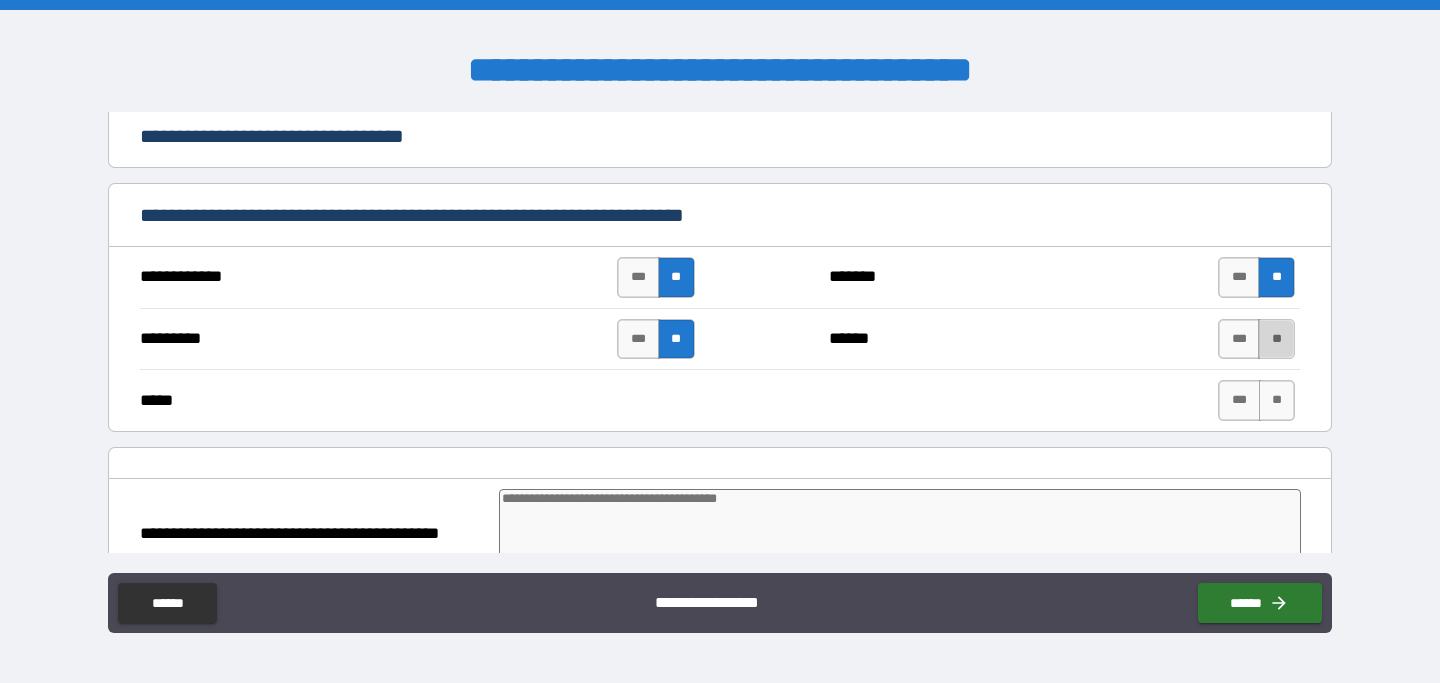 click on "**" at bounding box center [1276, 339] 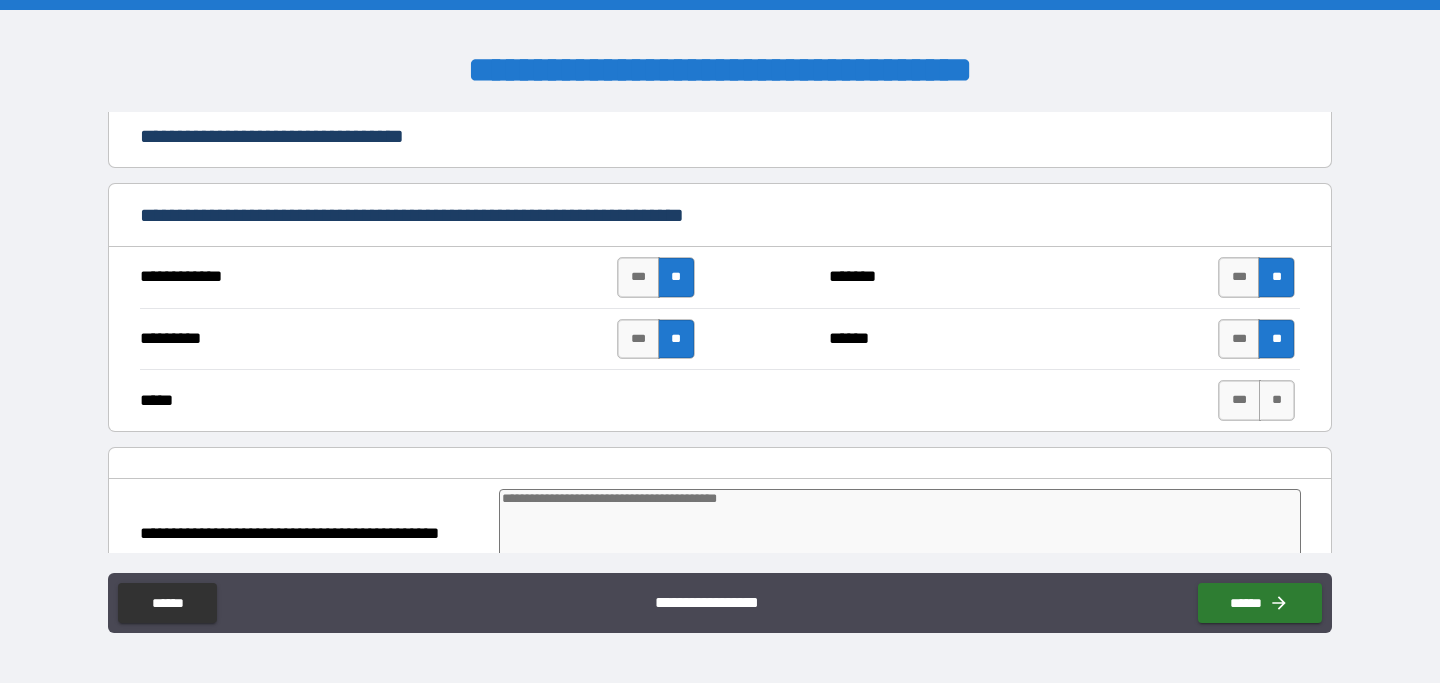 type on "*" 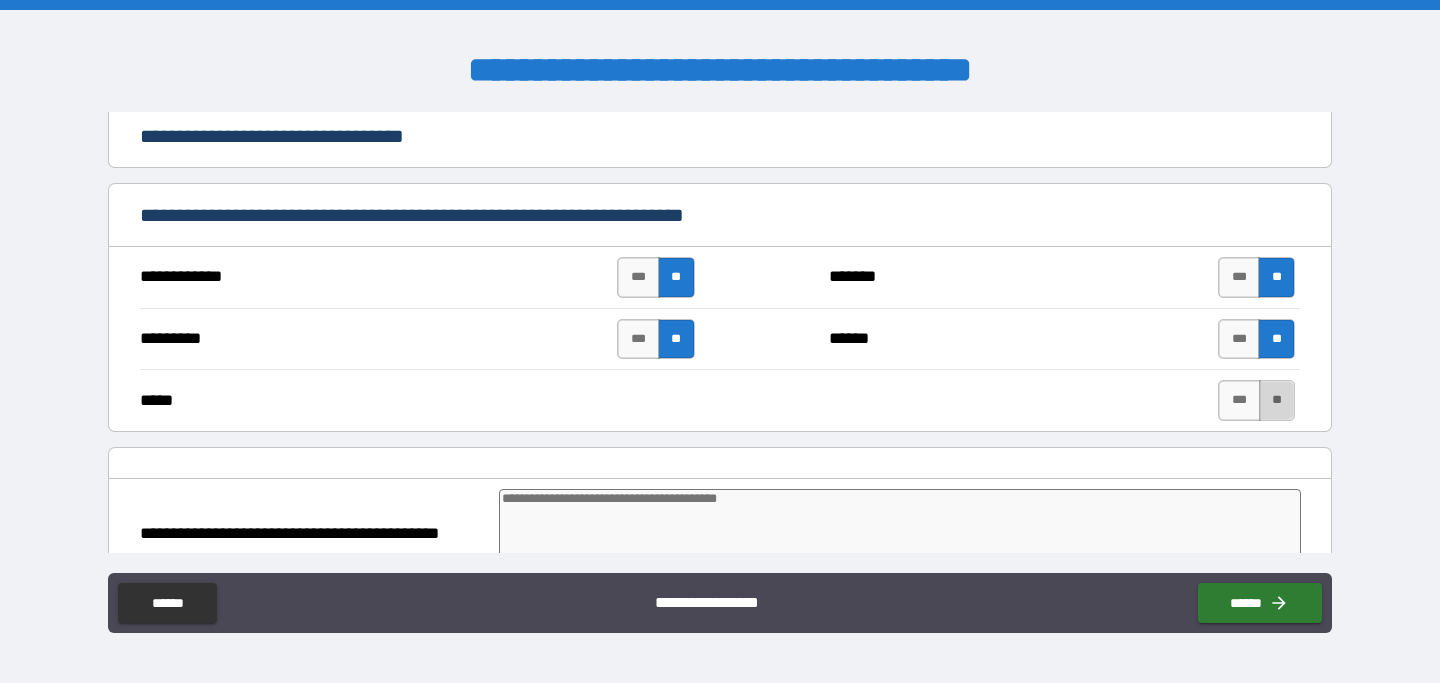 click on "**" at bounding box center (1277, 400) 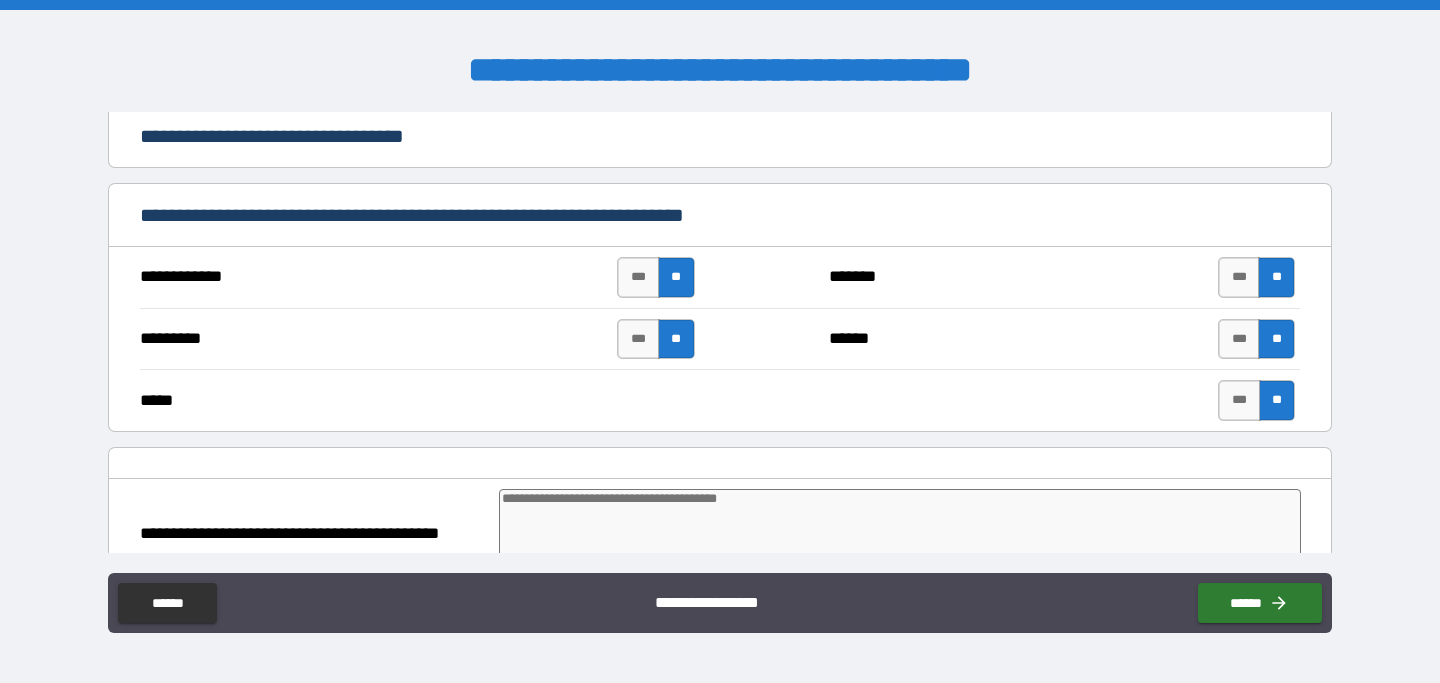 type on "*" 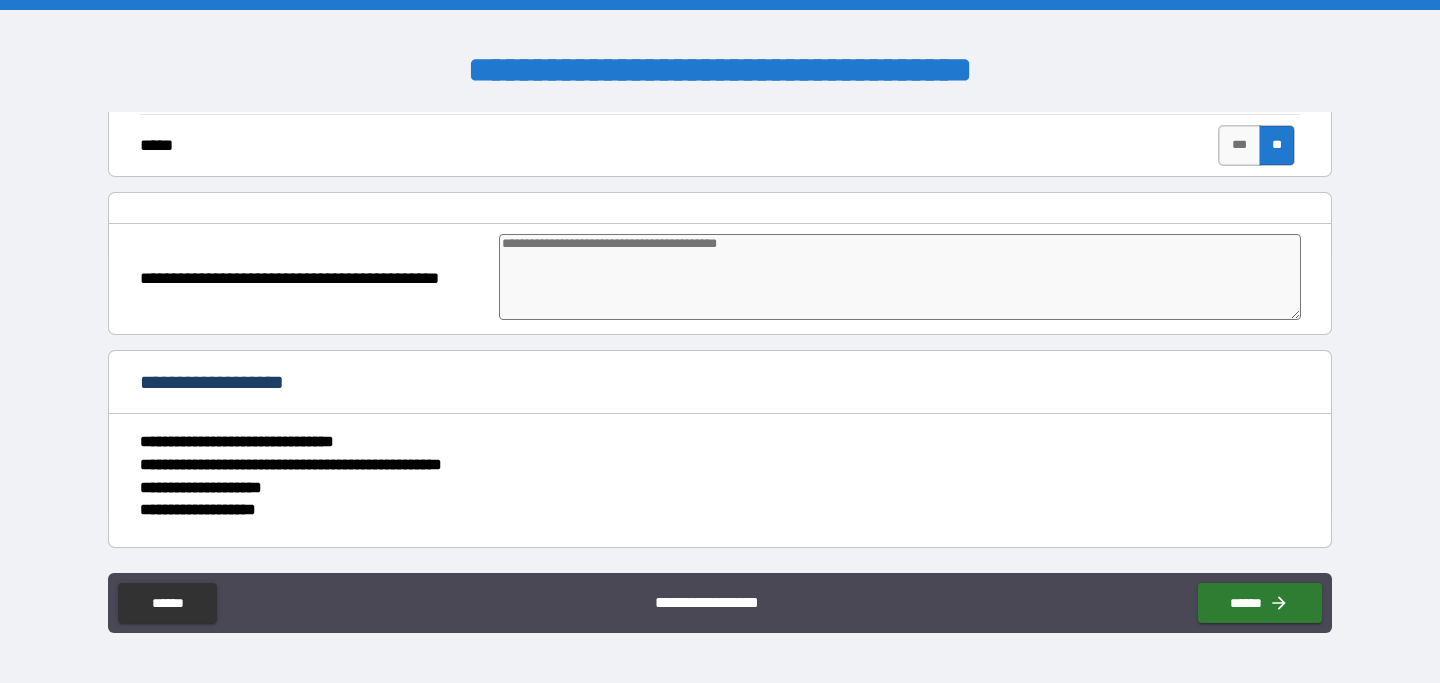 scroll, scrollTop: 1259, scrollLeft: 0, axis: vertical 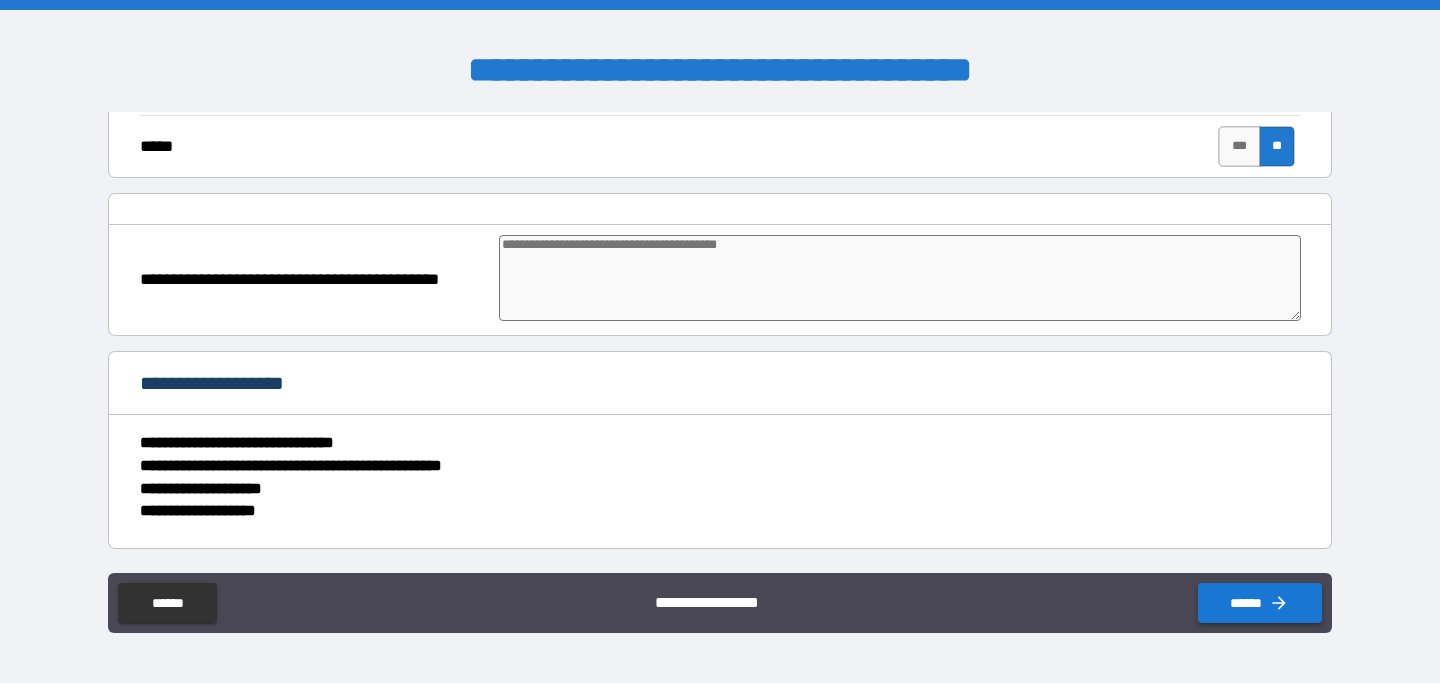 click 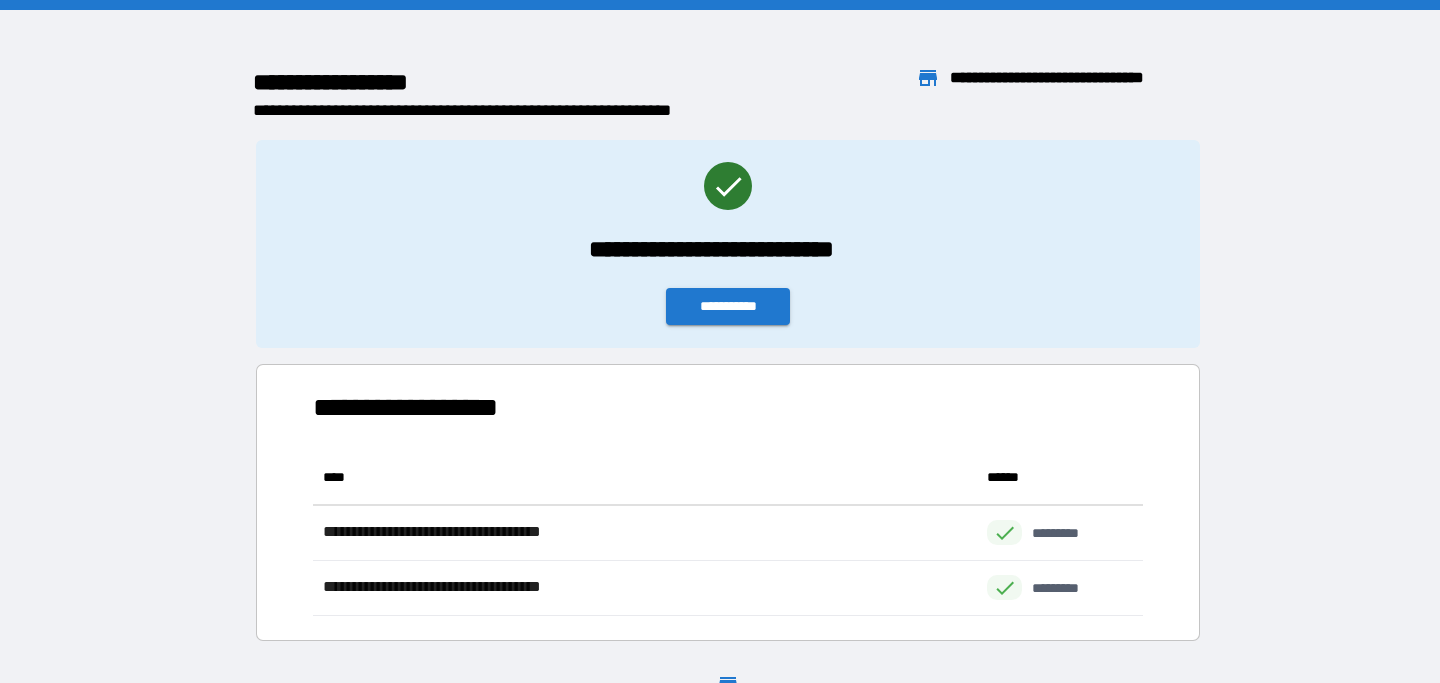 scroll, scrollTop: 1, scrollLeft: 1, axis: both 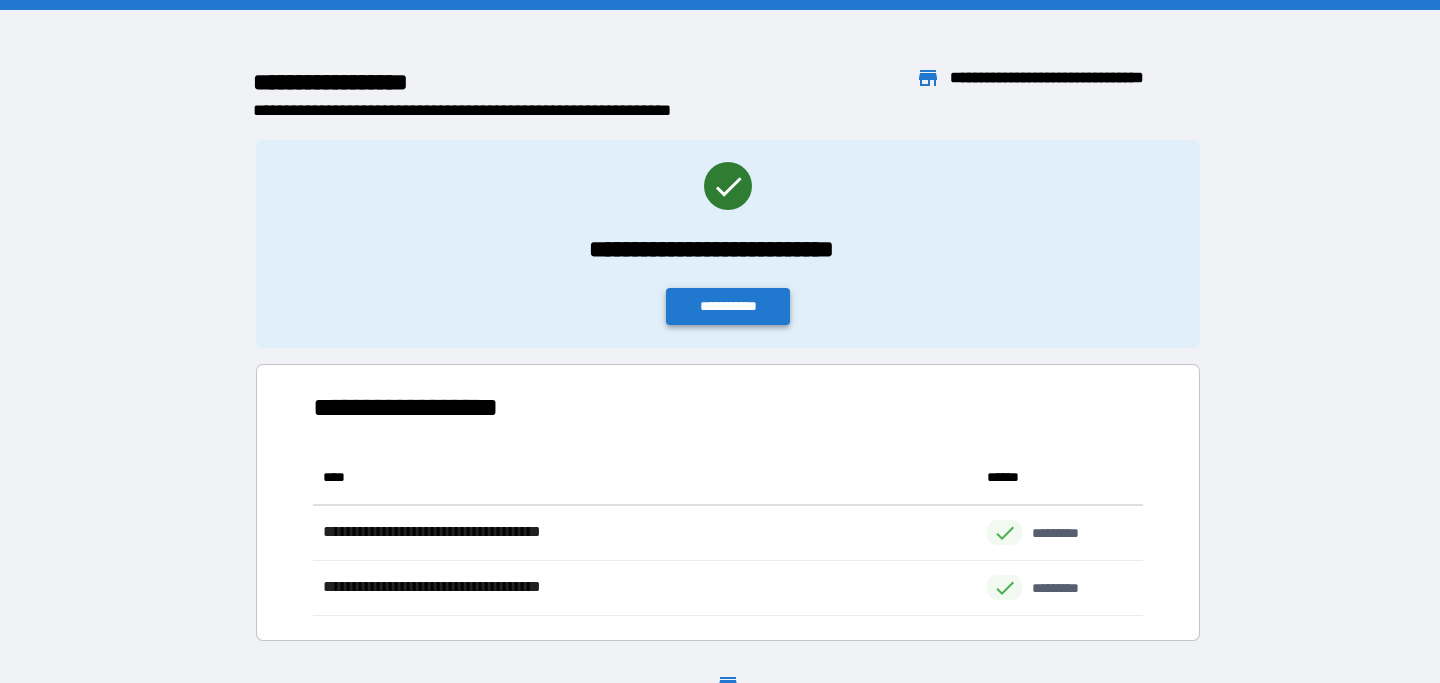 click on "**********" at bounding box center [728, 306] 